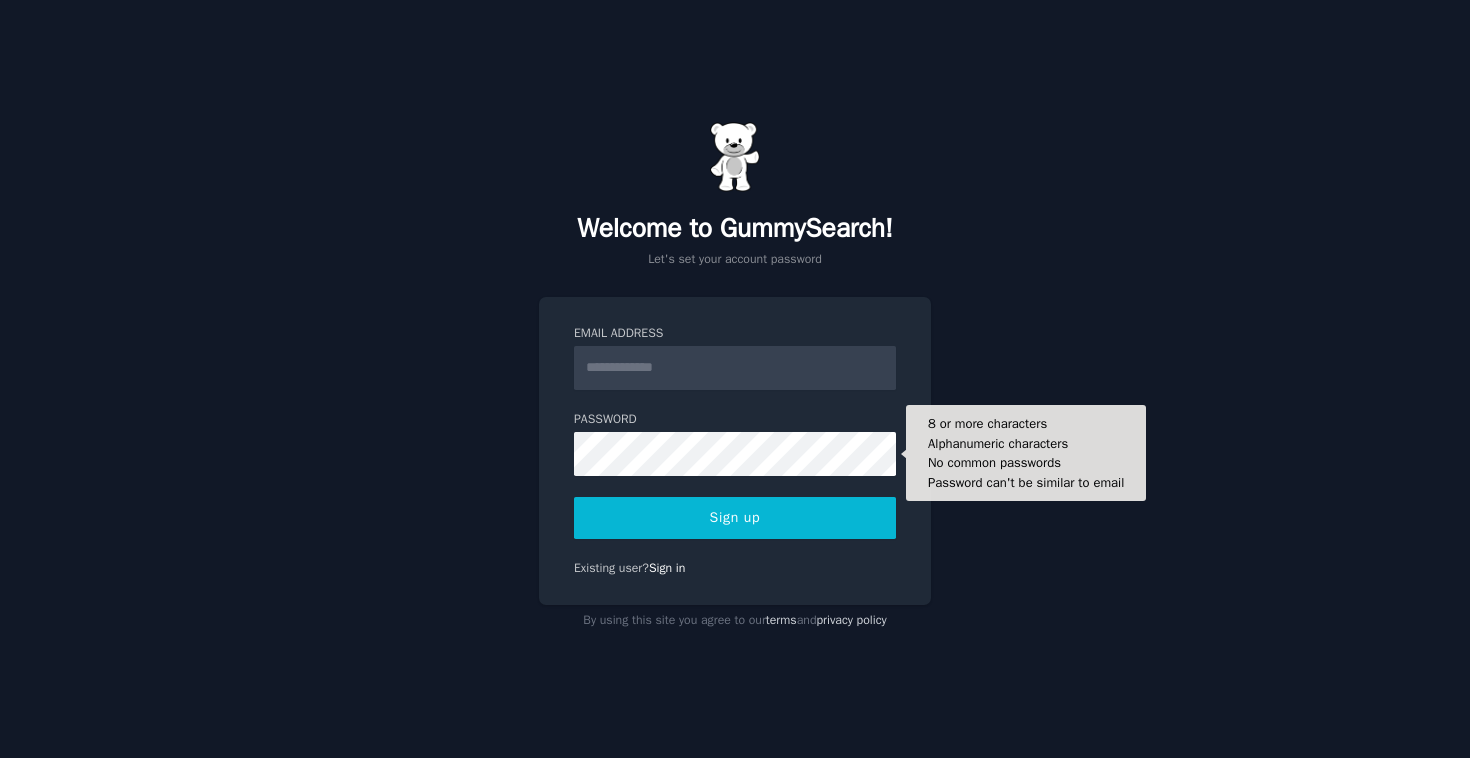 scroll, scrollTop: 0, scrollLeft: 0, axis: both 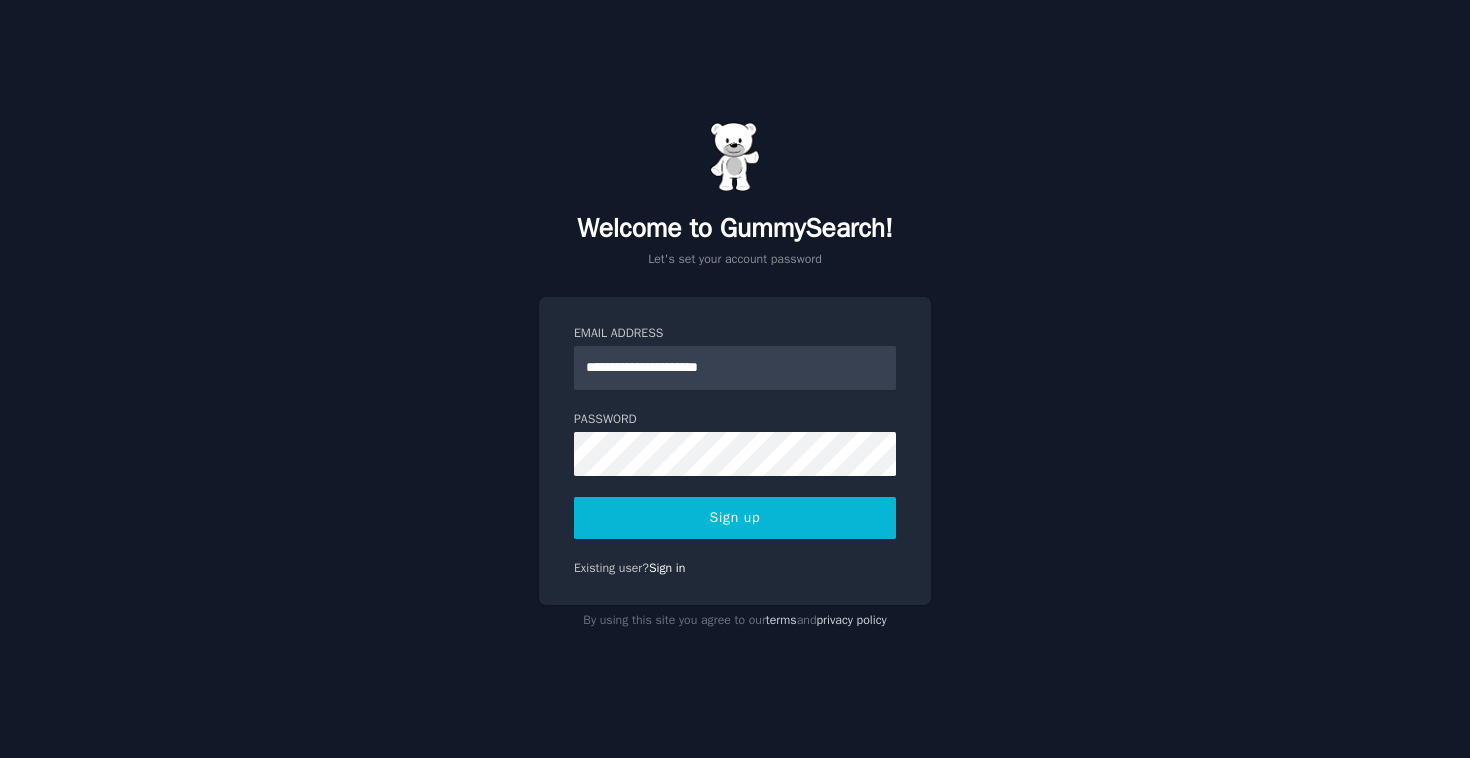 type on "**********" 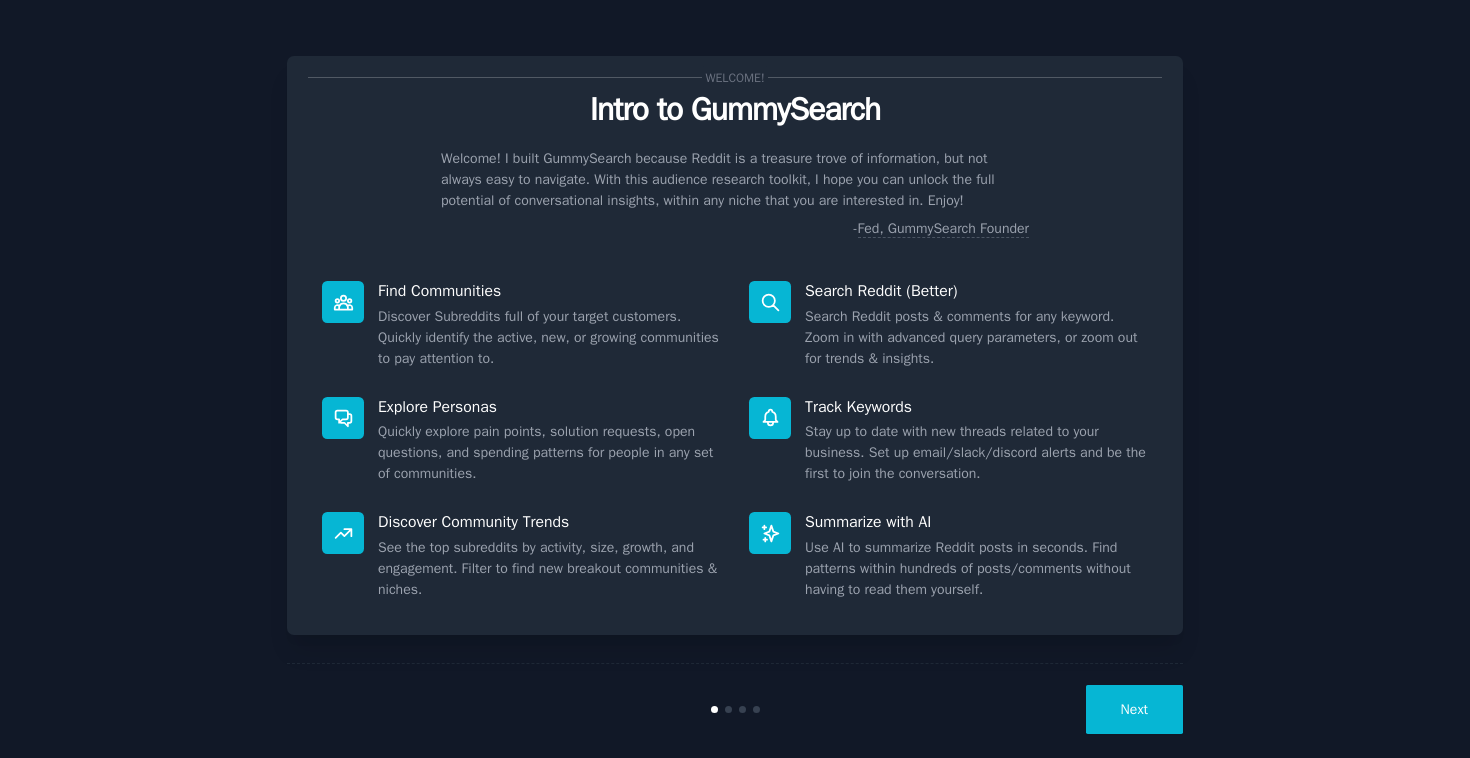 scroll, scrollTop: 0, scrollLeft: 0, axis: both 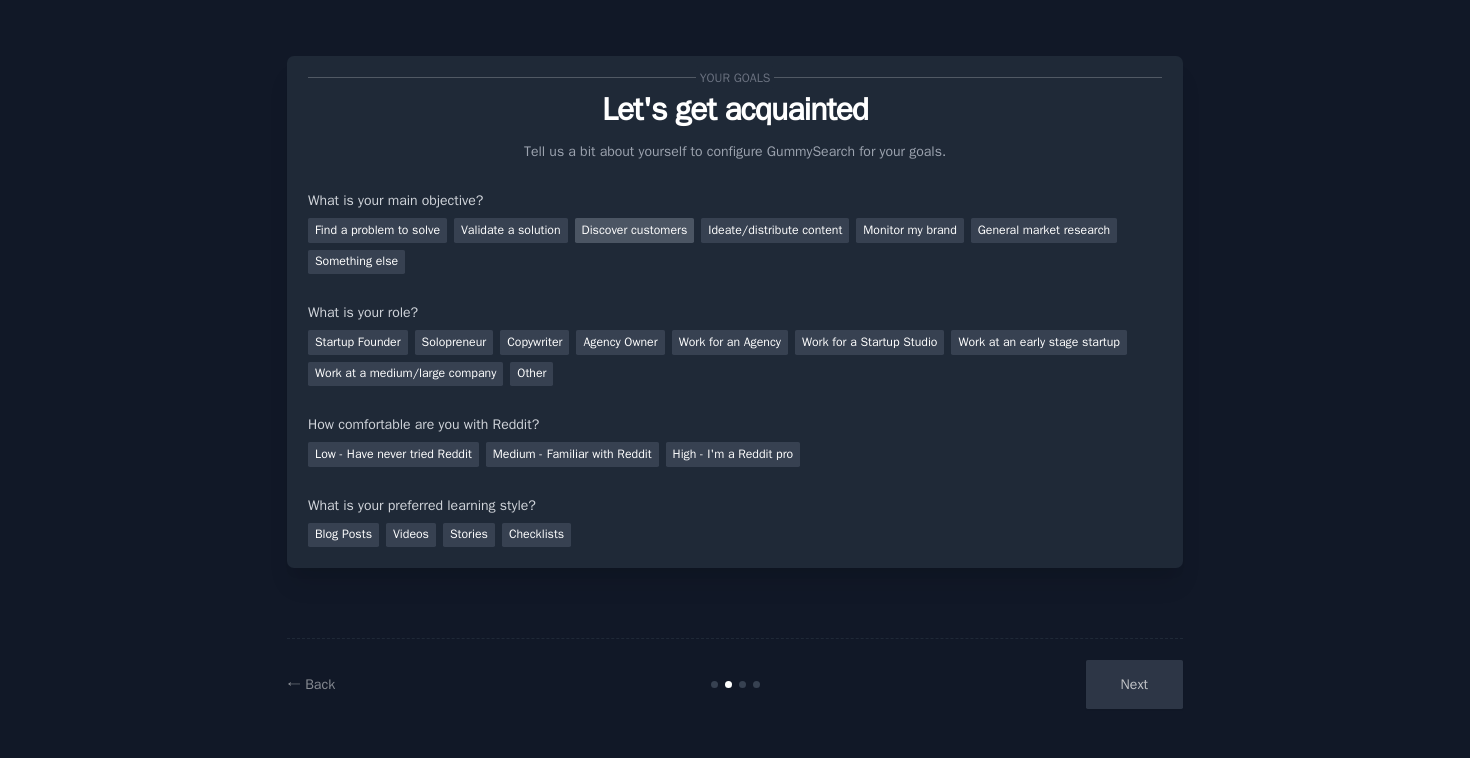 click on "Discover customers" at bounding box center (635, 230) 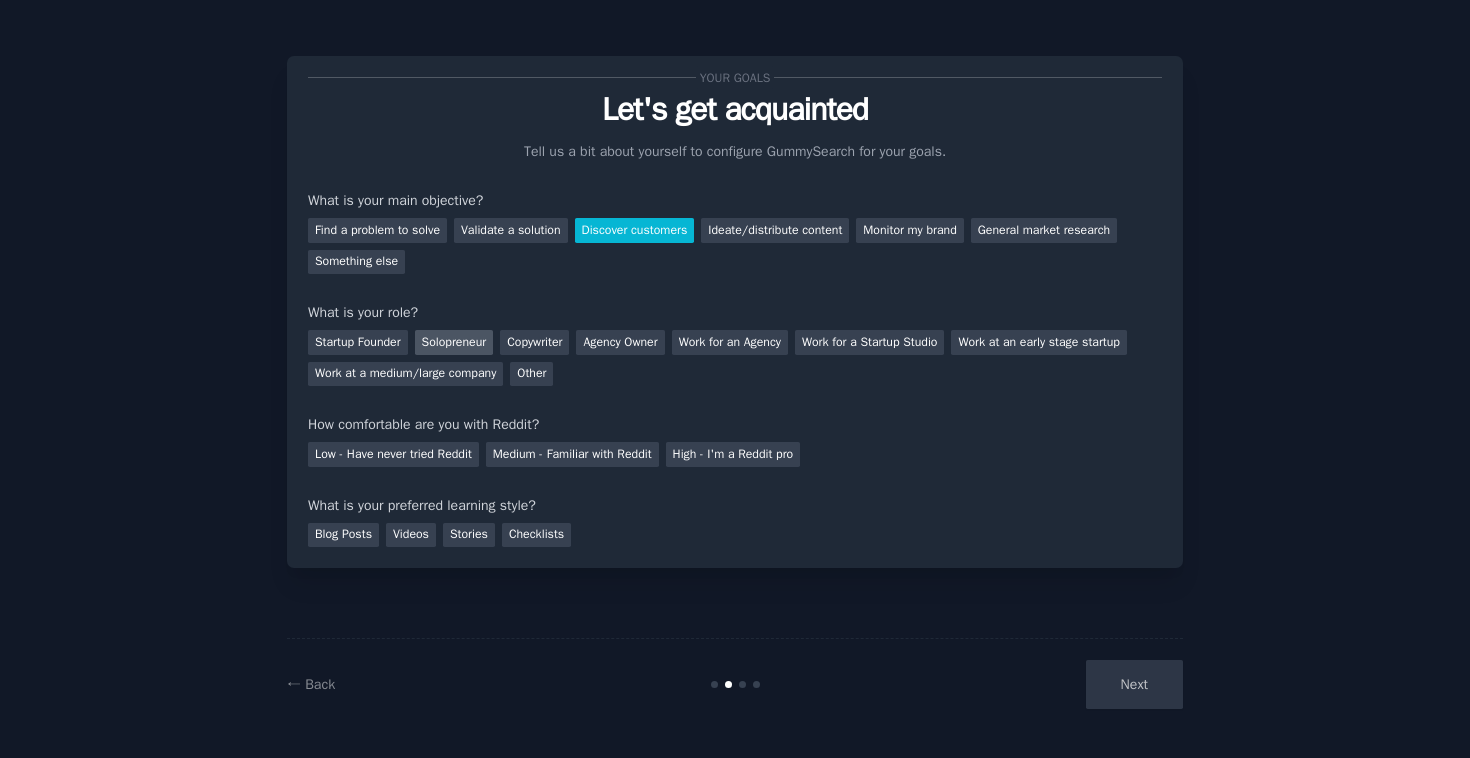 click on "Solopreneur" at bounding box center [454, 342] 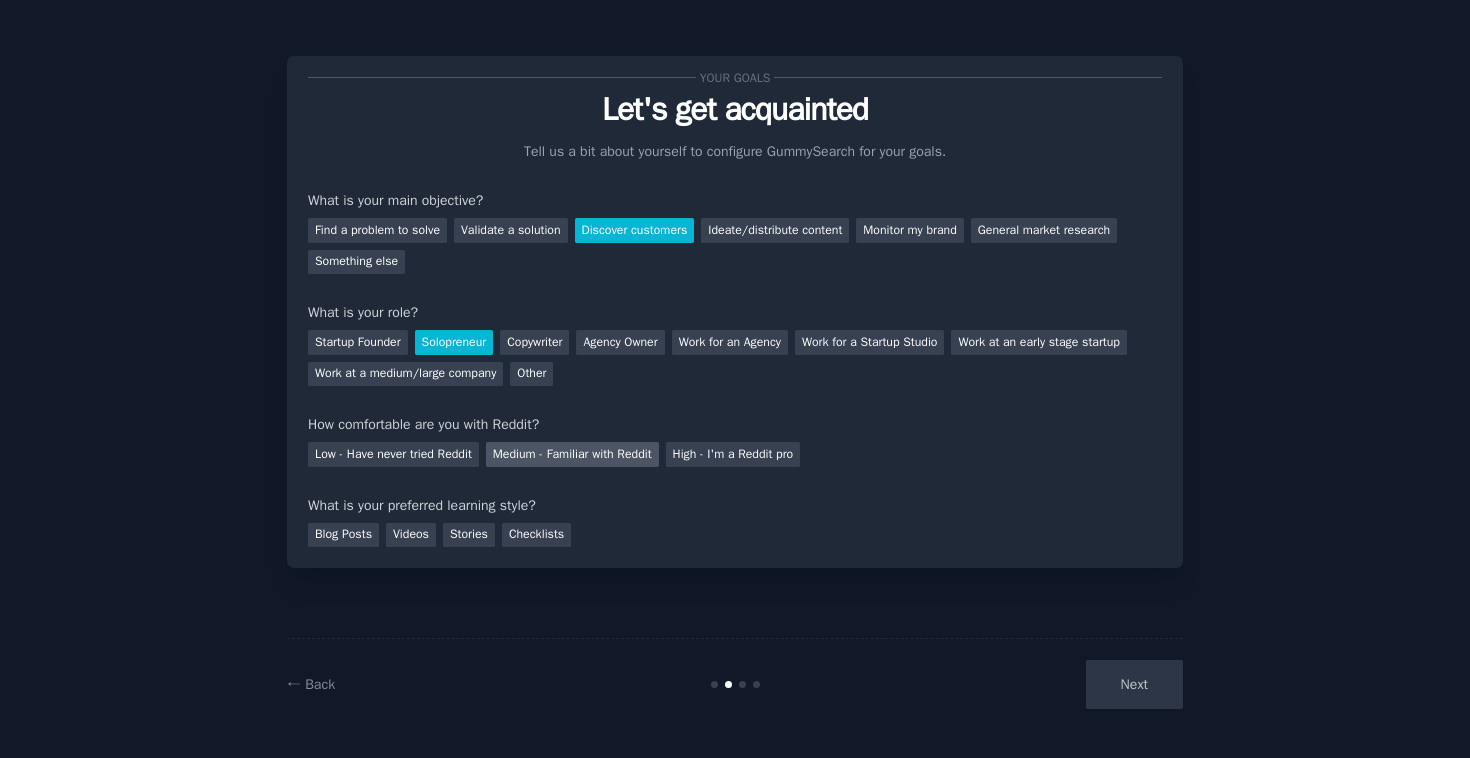 click on "Medium - Familiar with Reddit" at bounding box center (572, 454) 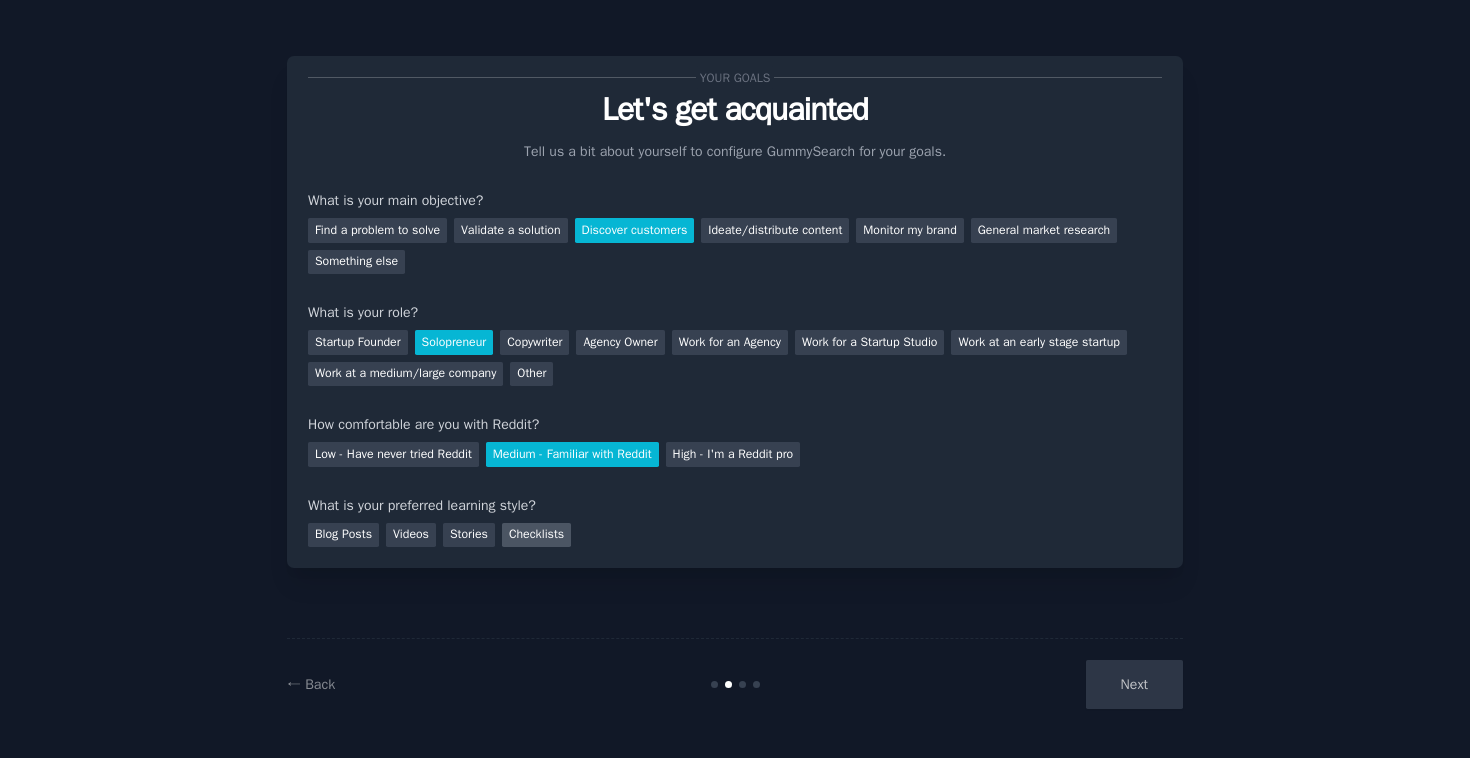 click on "Checklists" at bounding box center [536, 535] 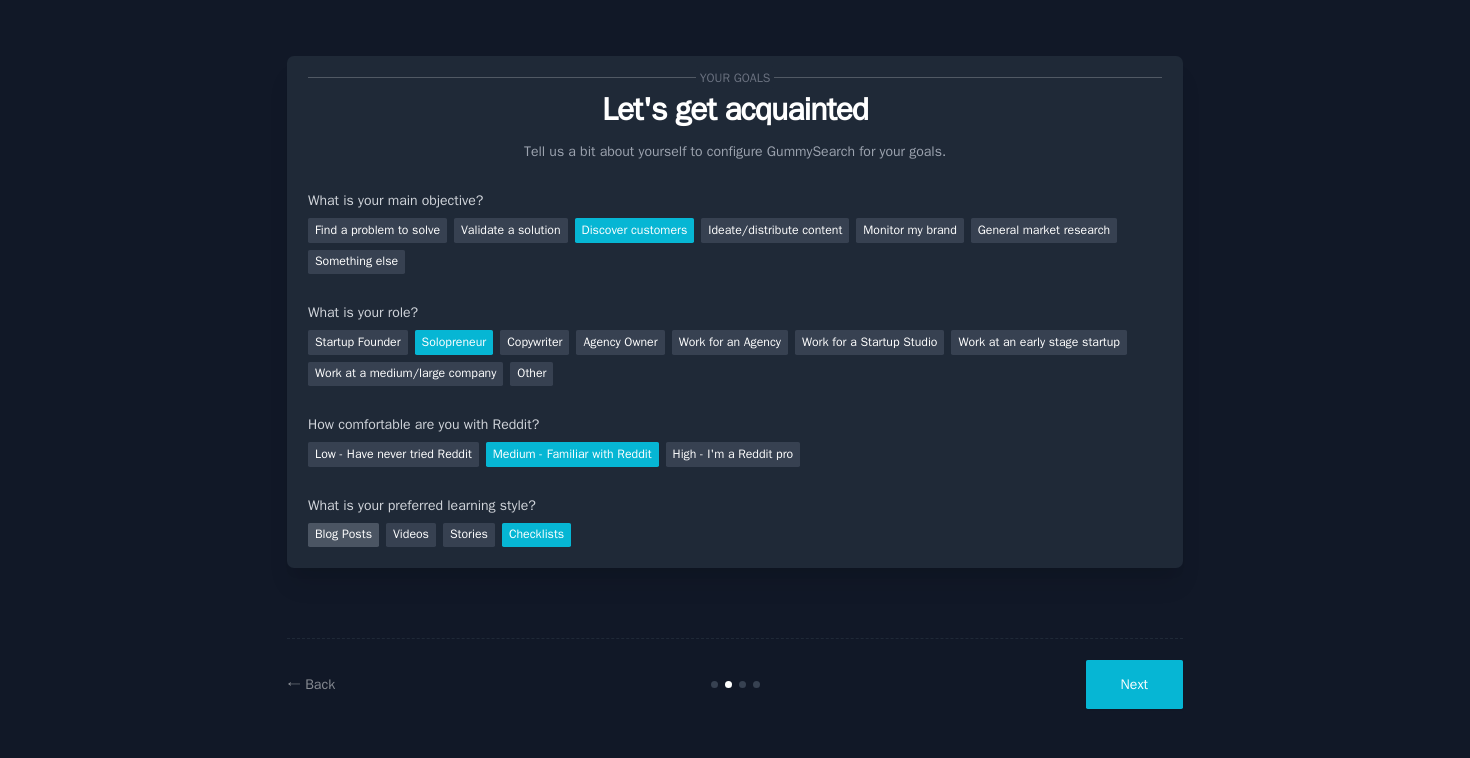 click on "Blog Posts" at bounding box center (343, 535) 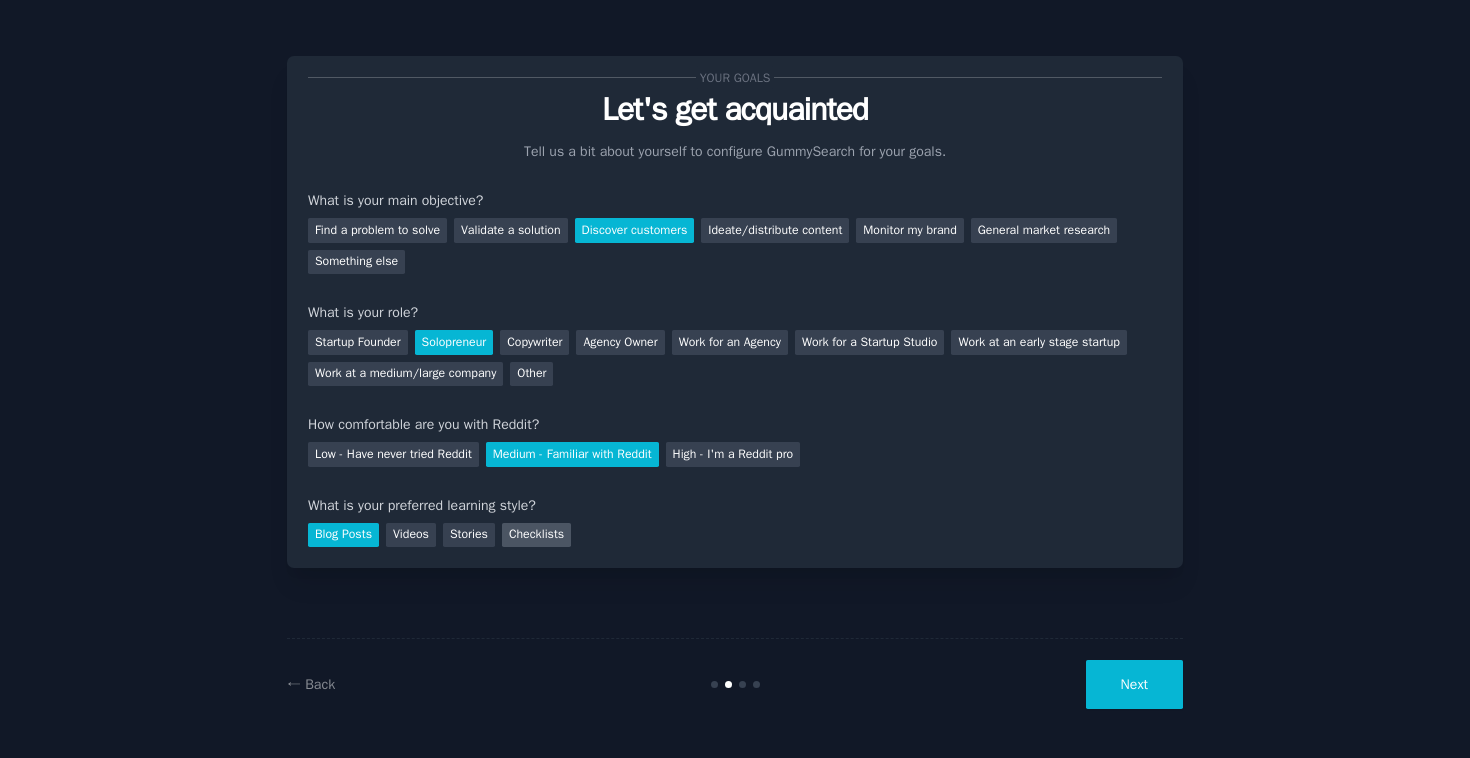 click on "Checklists" at bounding box center (536, 535) 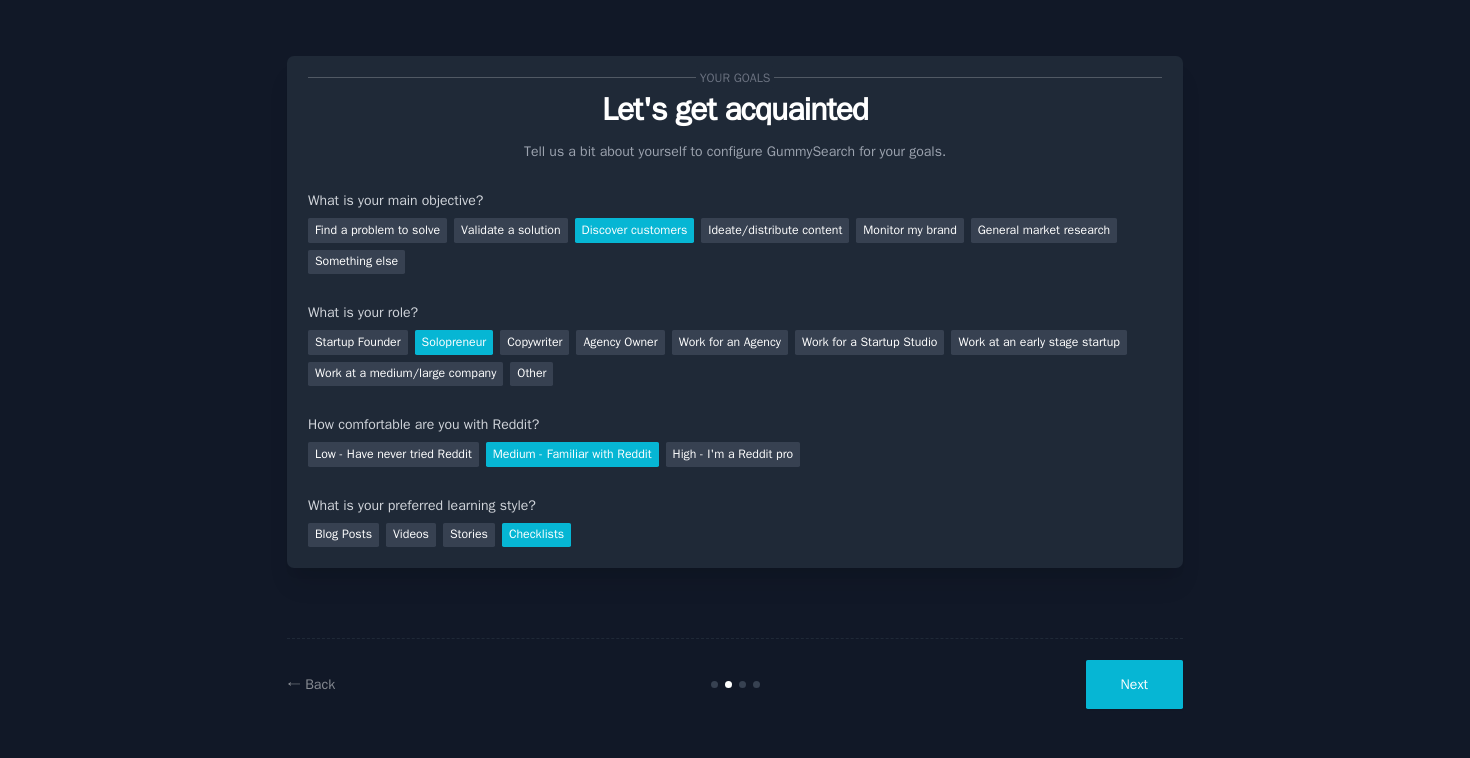 click on "Next" at bounding box center (1134, 684) 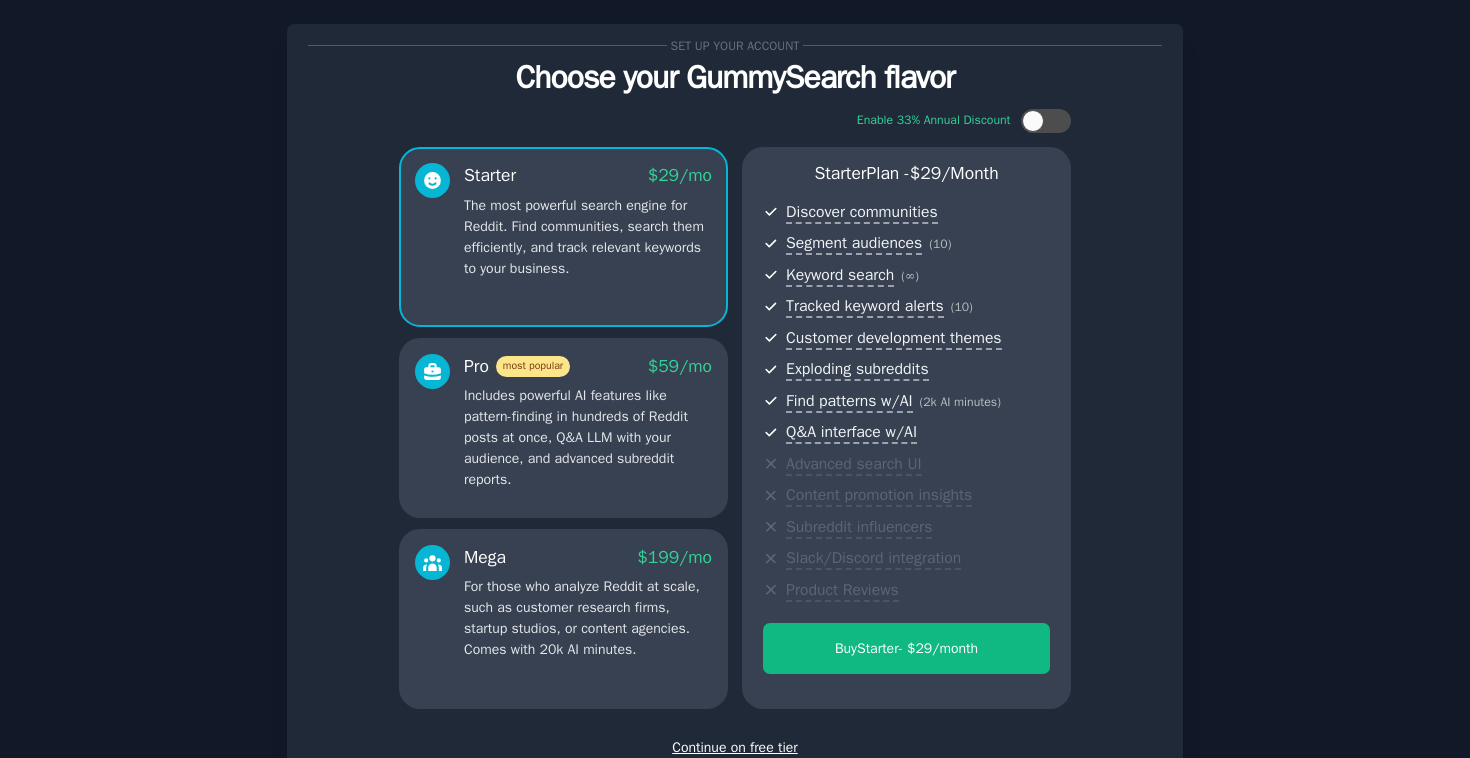 scroll, scrollTop: 173, scrollLeft: 0, axis: vertical 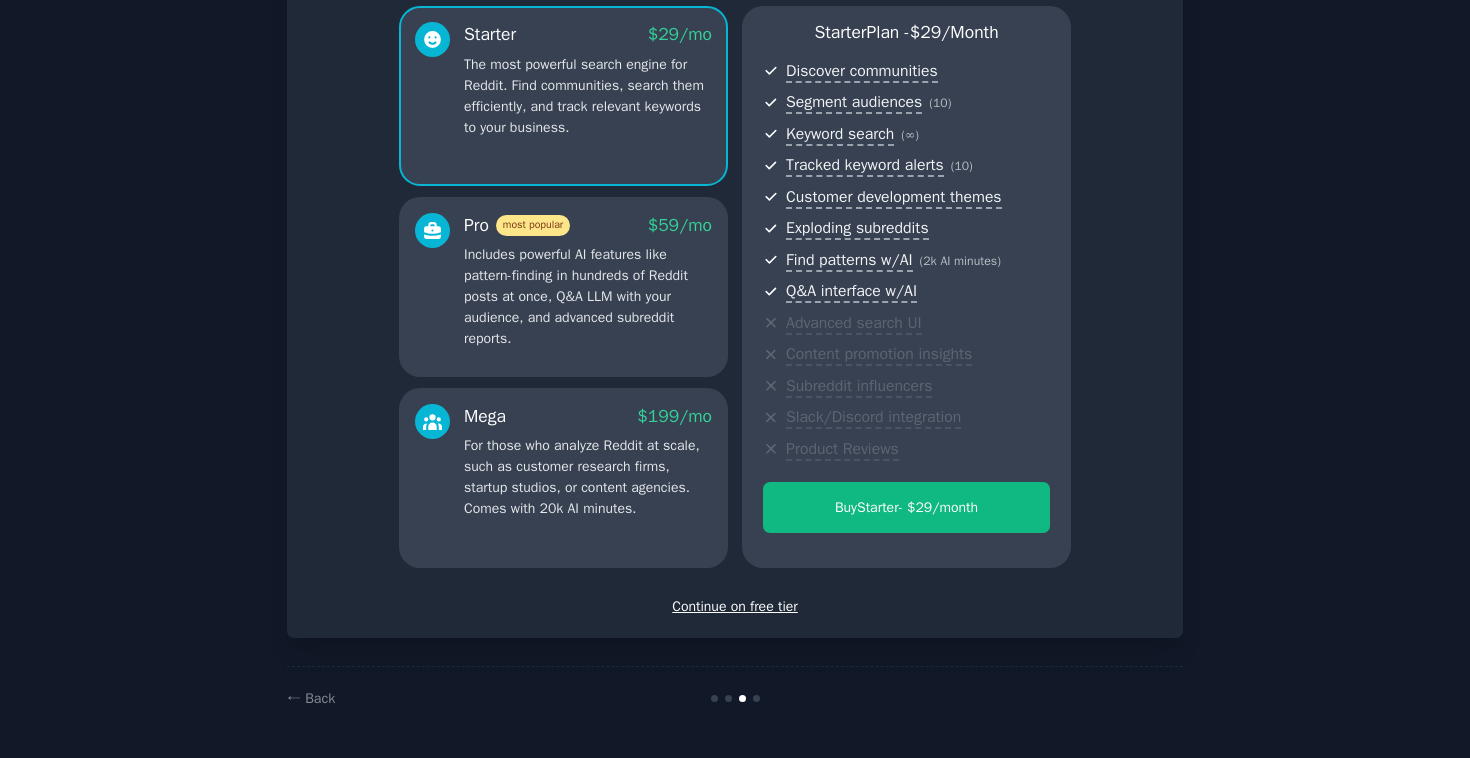 click on "Continue on free tier" at bounding box center [735, 606] 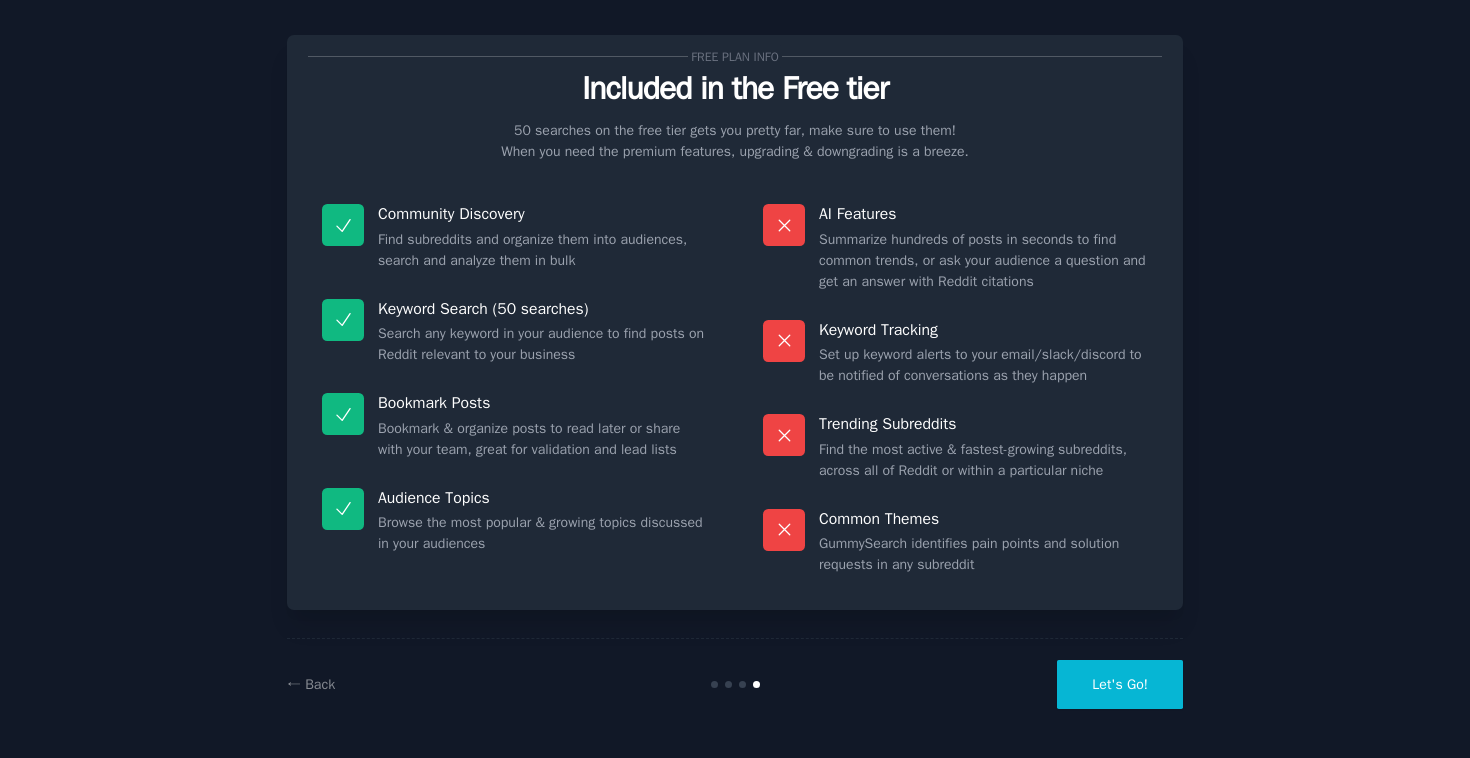 click on "Let's Go!" at bounding box center (1120, 684) 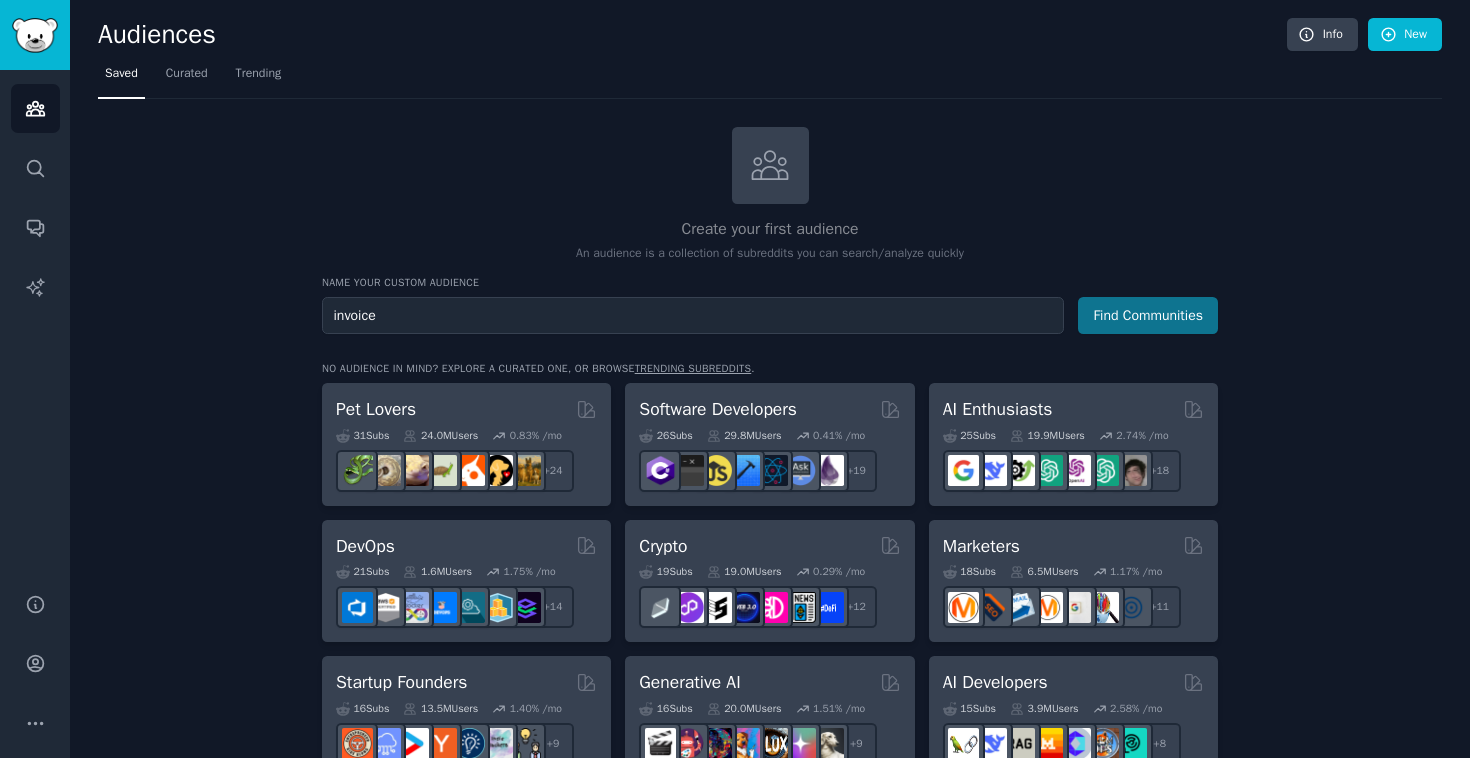 type on "invoice" 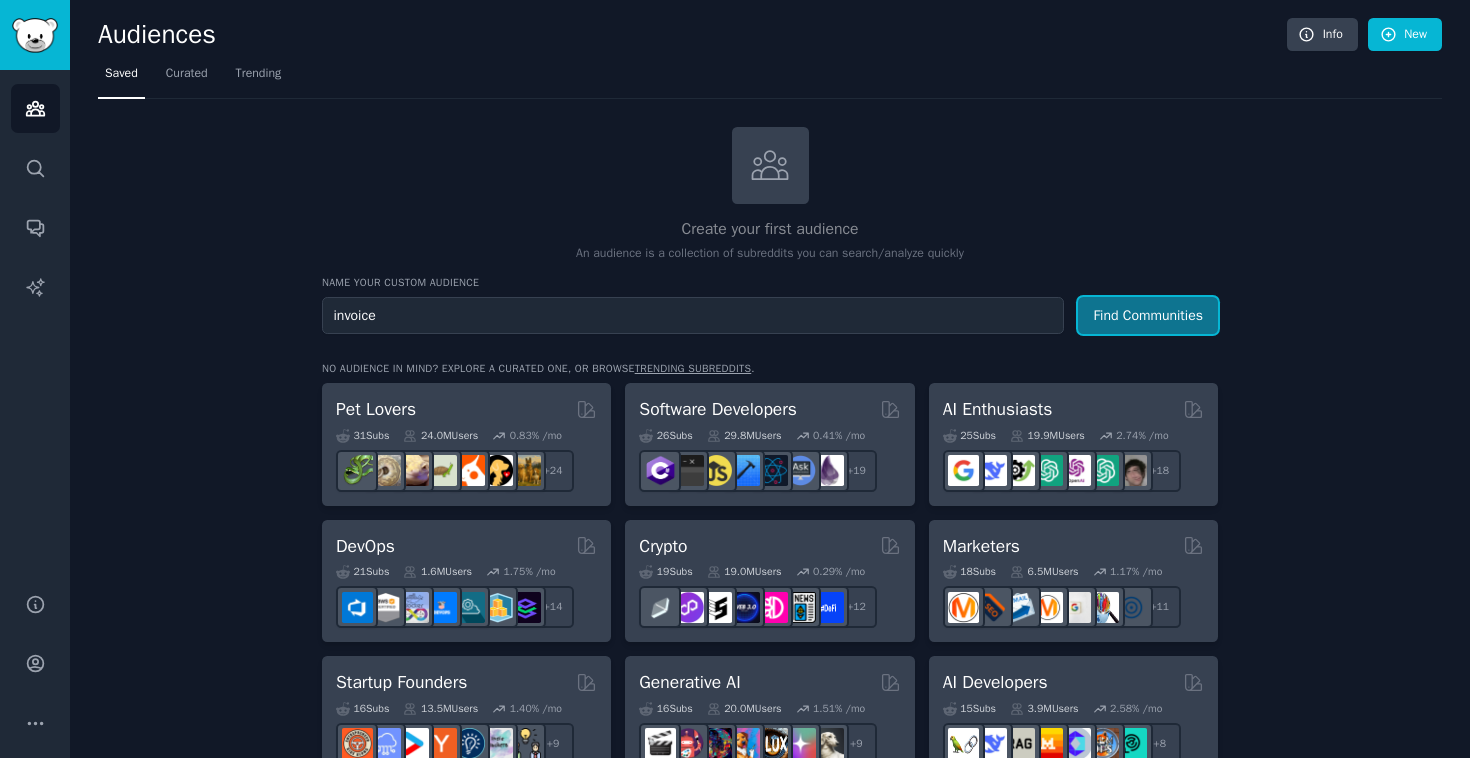 click on "Find Communities" at bounding box center [1148, 315] 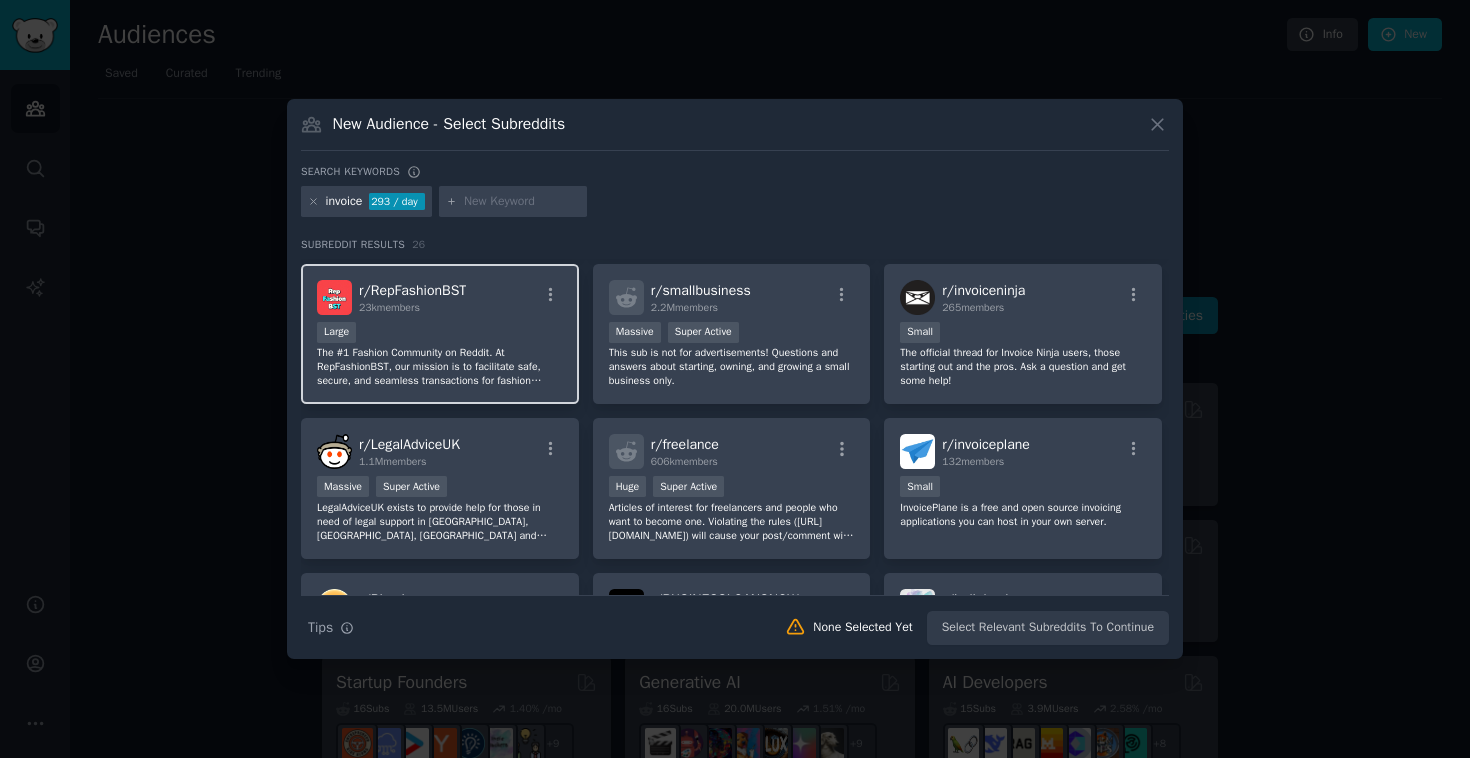 scroll, scrollTop: 197, scrollLeft: 0, axis: vertical 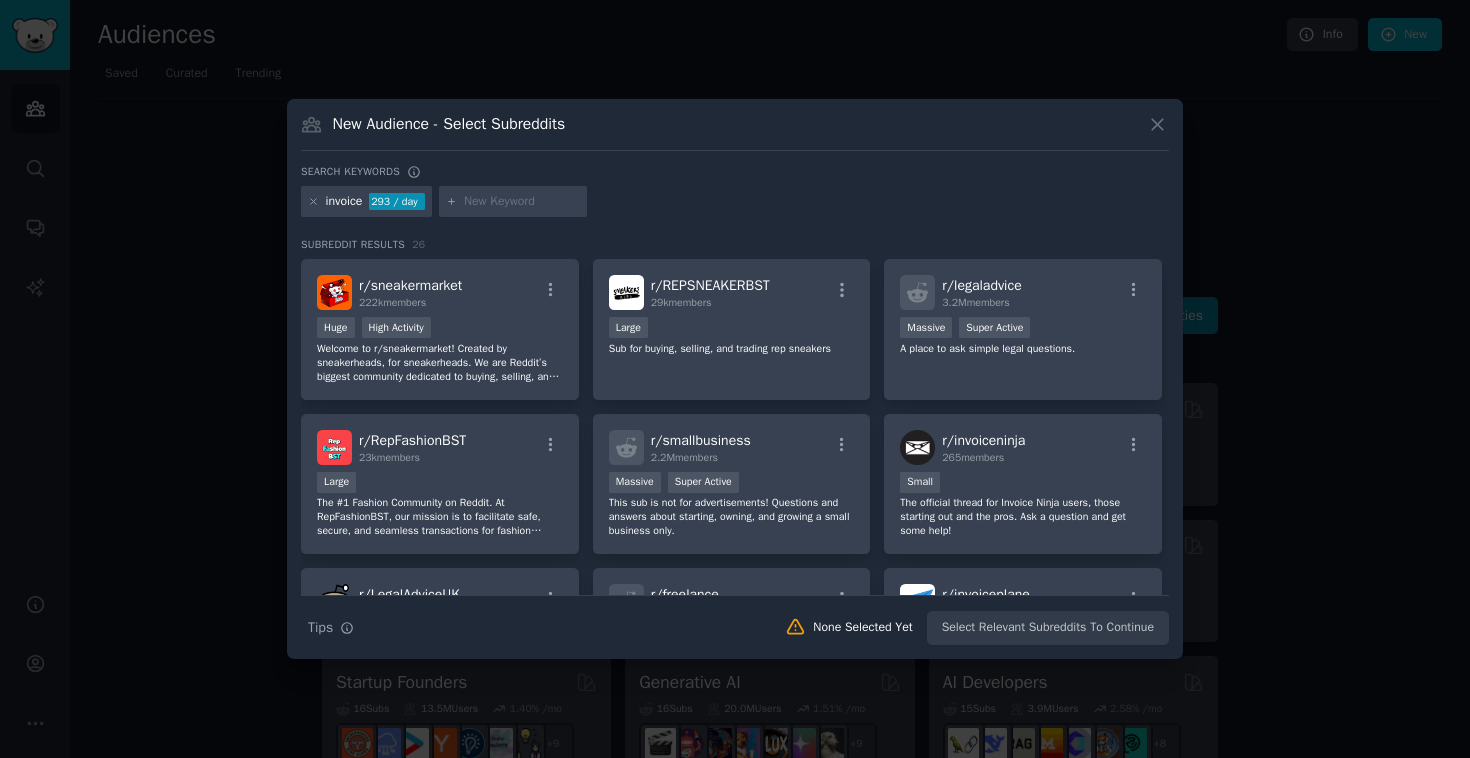 click at bounding box center (735, 379) 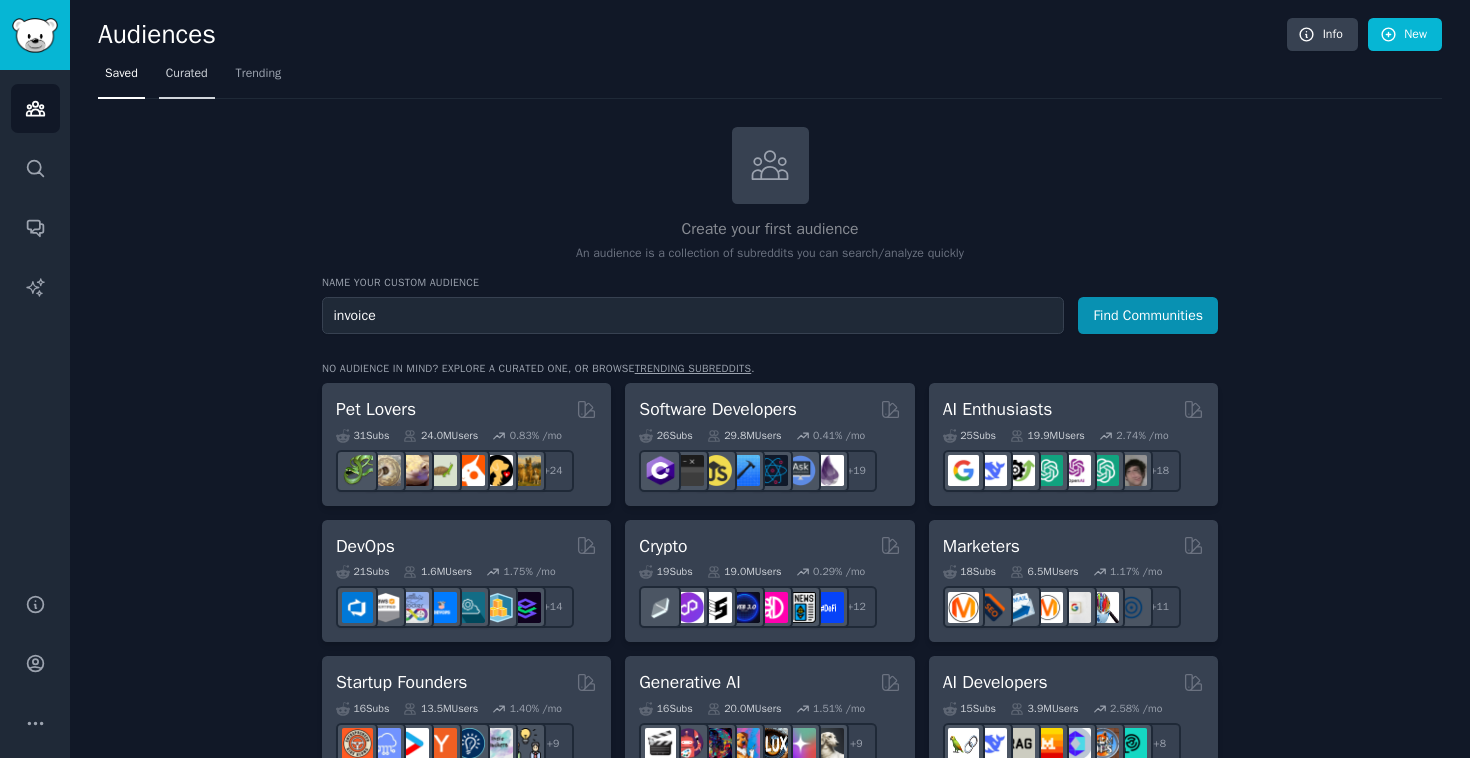 click on "Curated" at bounding box center [187, 74] 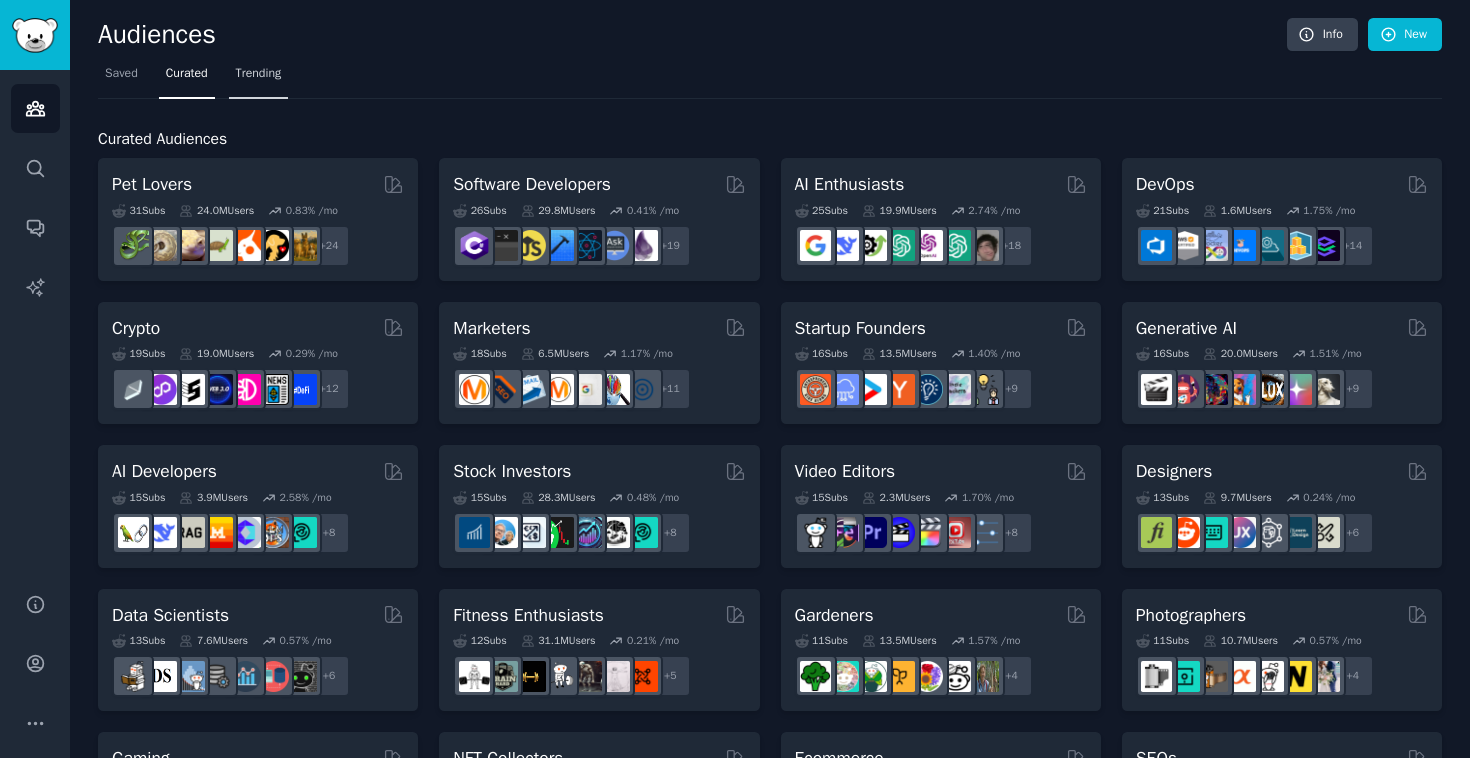click on "Trending" at bounding box center (259, 74) 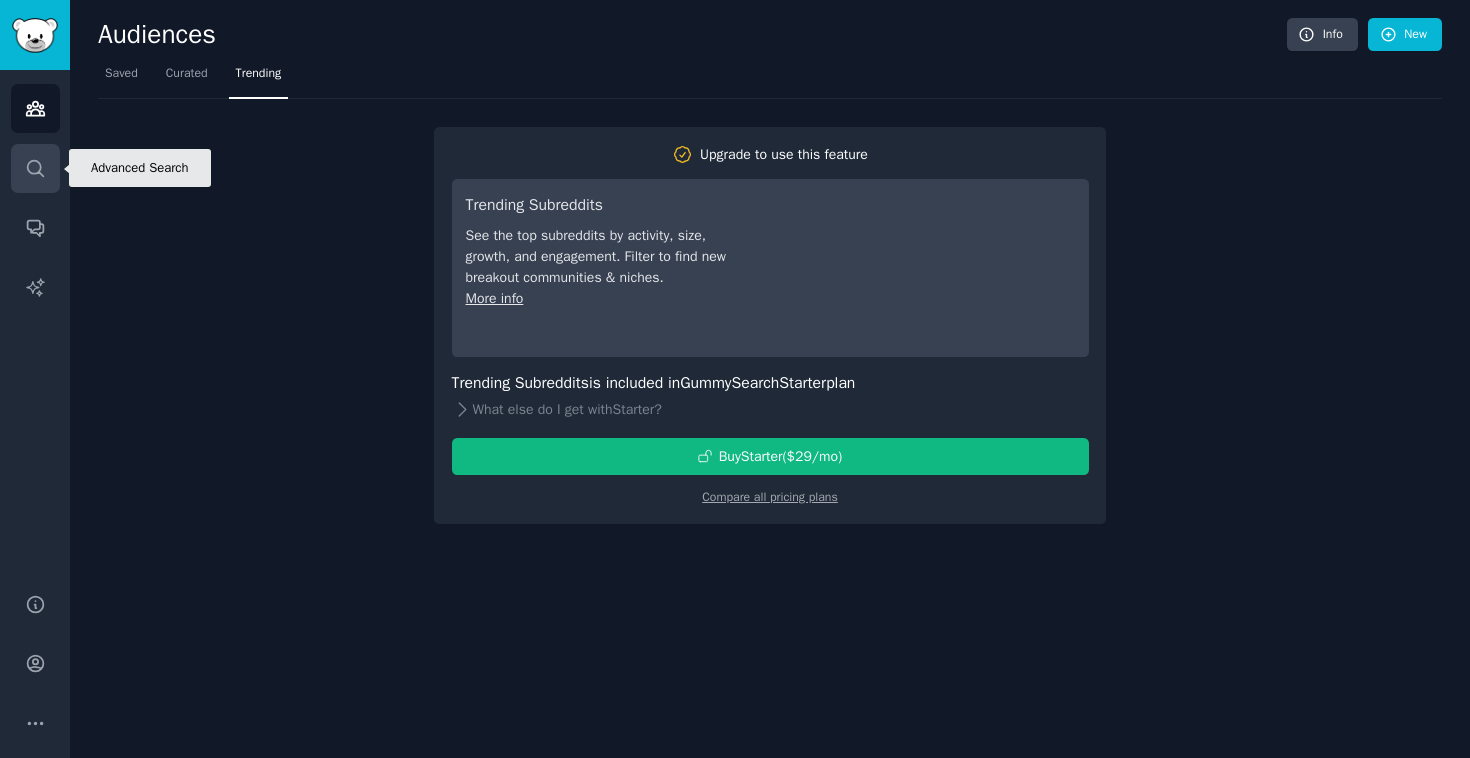 click on "Search" at bounding box center (35, 168) 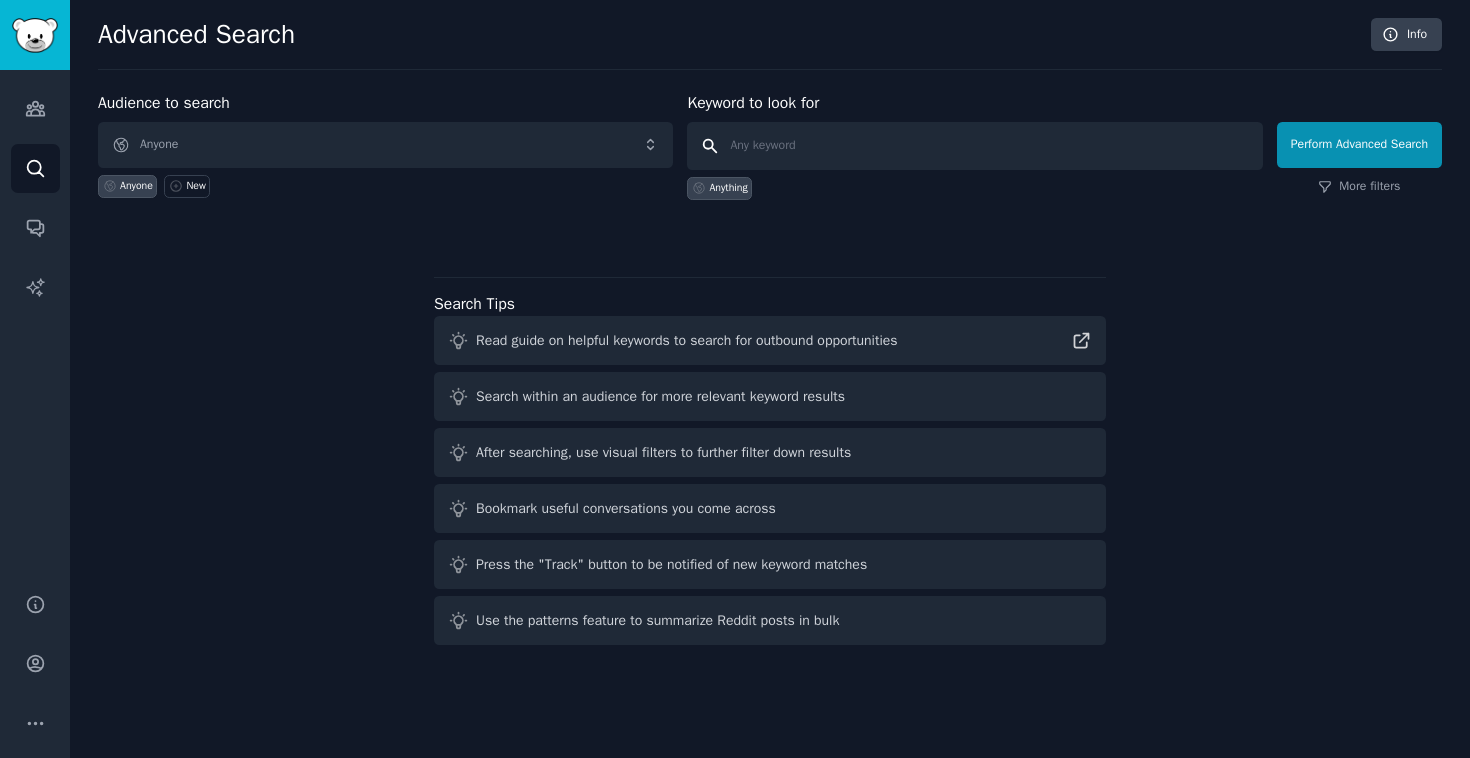 click at bounding box center [974, 146] 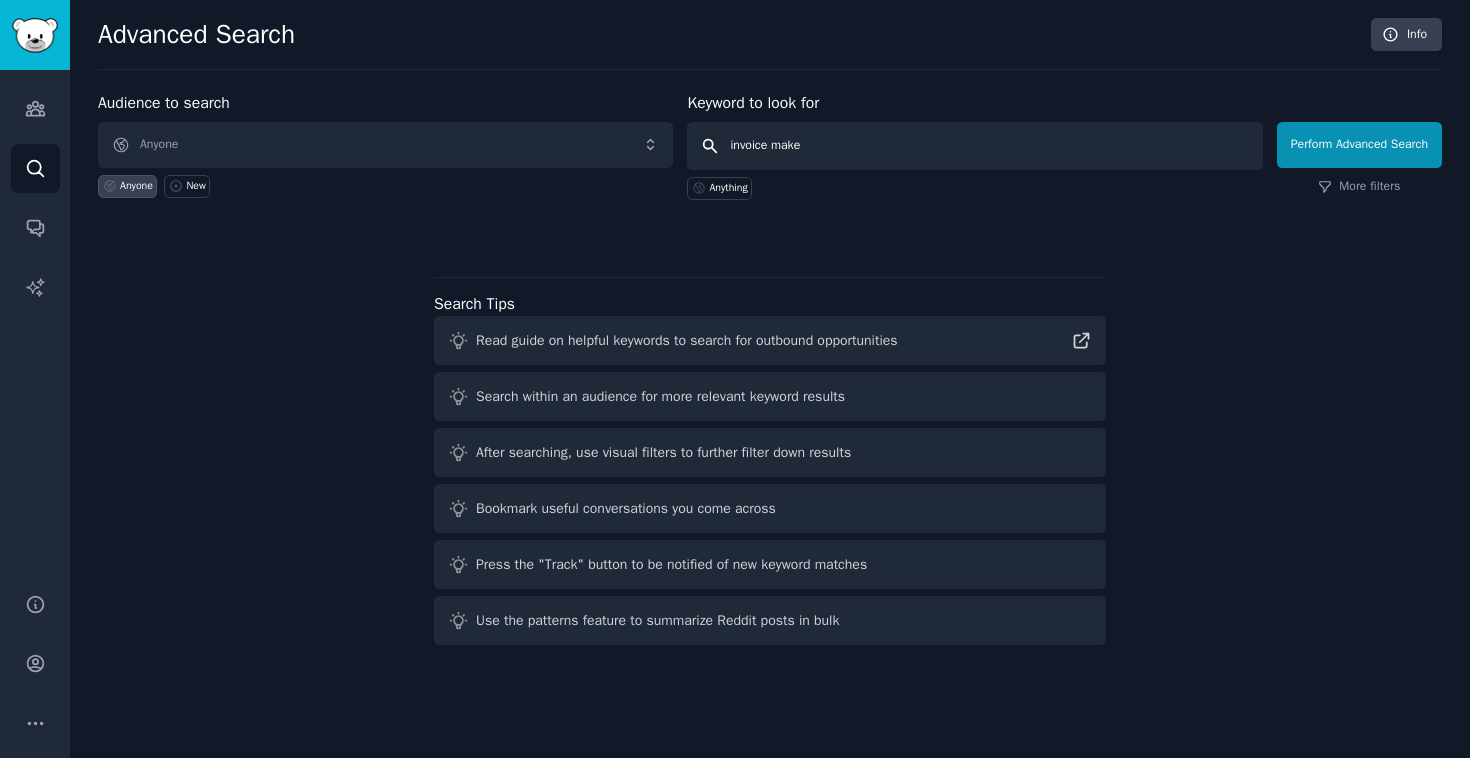 type on "invoice maker" 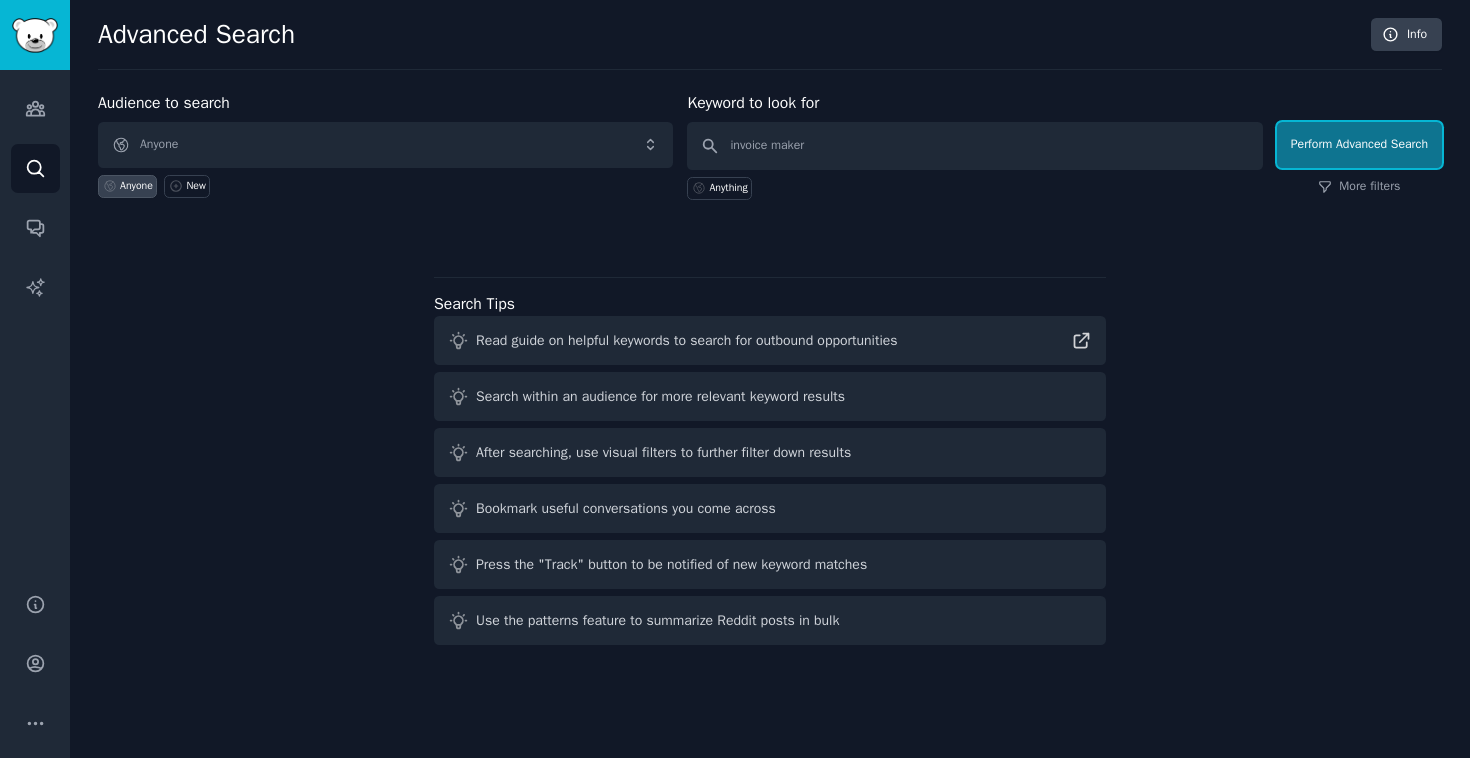click on "Perform Advanced Search" at bounding box center [1359, 145] 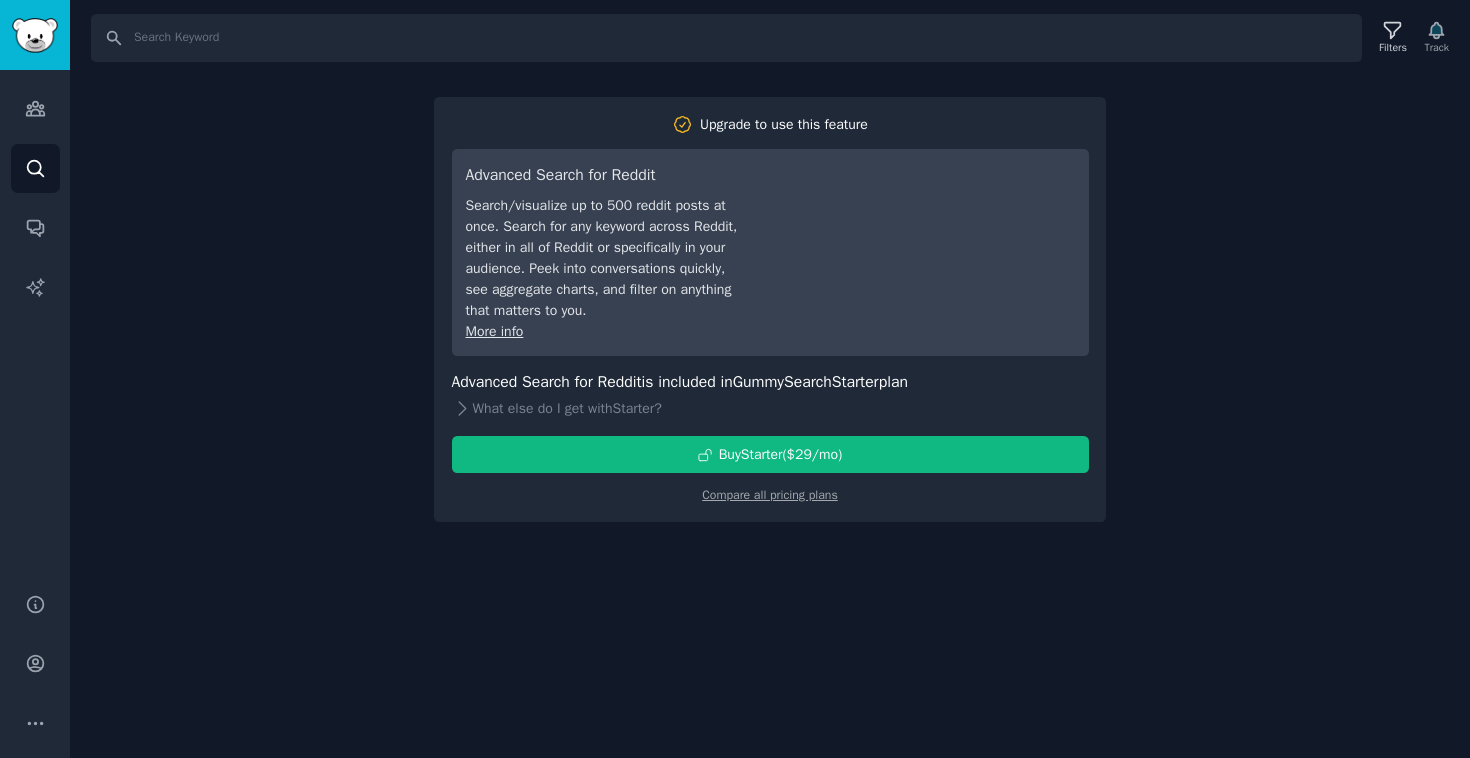 click on "Search Filters Track Upgrade to use this feature Advanced Search for Reddit Search/visualize up to 500 reddit posts at once. Search for any keyword across Reddit, either in all of Reddit or specifically in your audience. Peek into conversations quickly, see aggregate charts, and filter on anything that matters to you. More info Advanced Search for Reddit  is included in  GummySearch  Starter  plan What else do I get with  Starter ? Buy  Starter  ($ 29 /mo ) Compare all pricing plans" at bounding box center (770, 379) 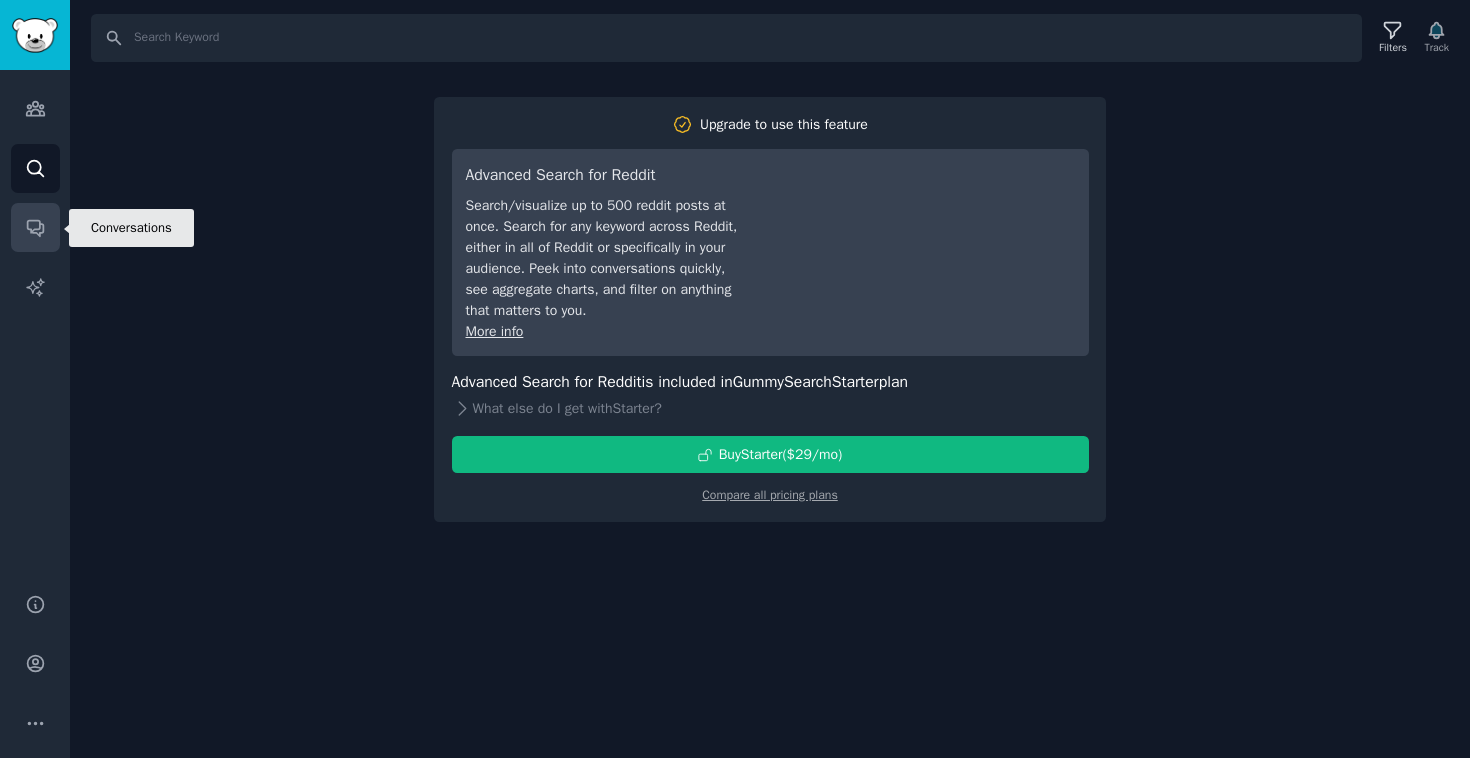 click 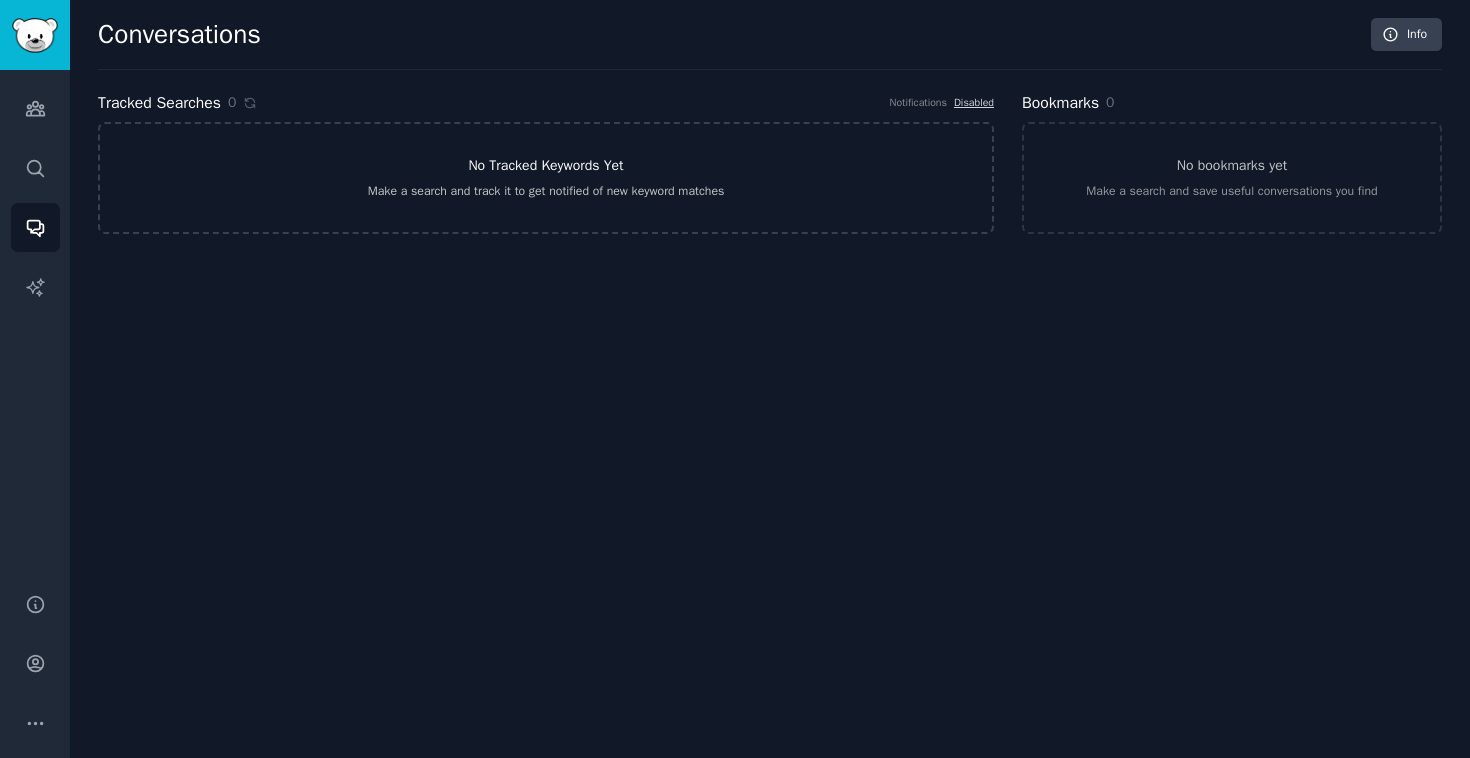 click on "No Tracked Keywords Yet" at bounding box center [545, 165] 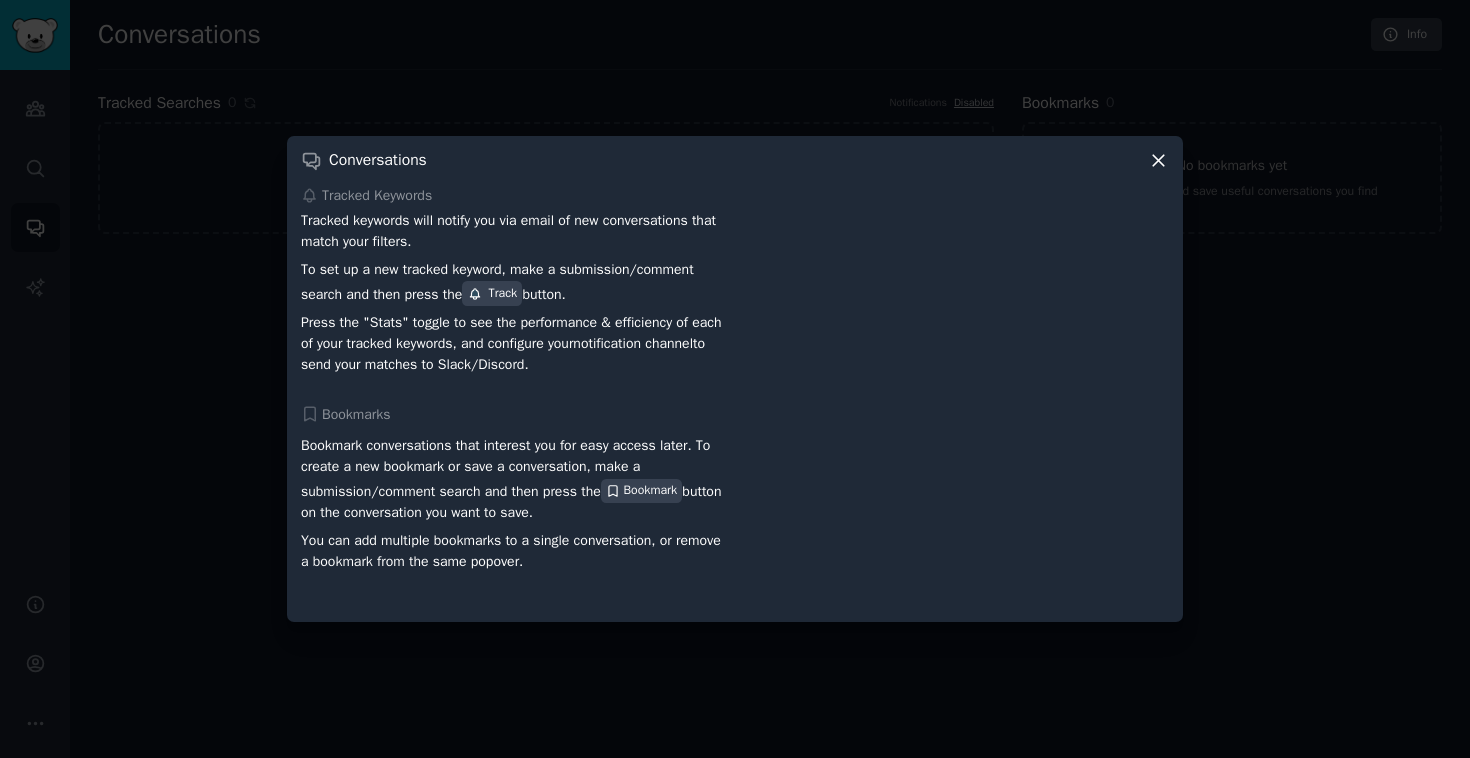 click 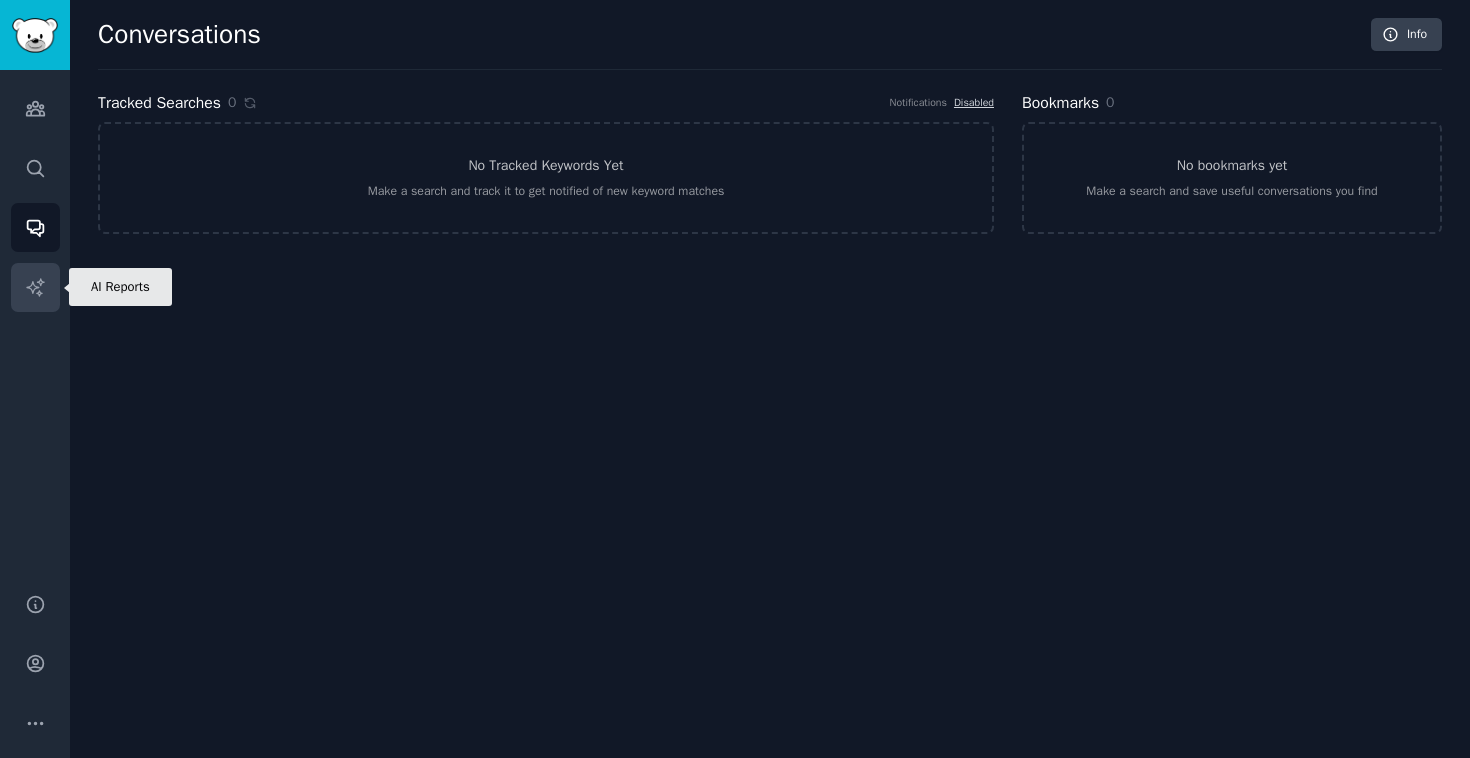 click 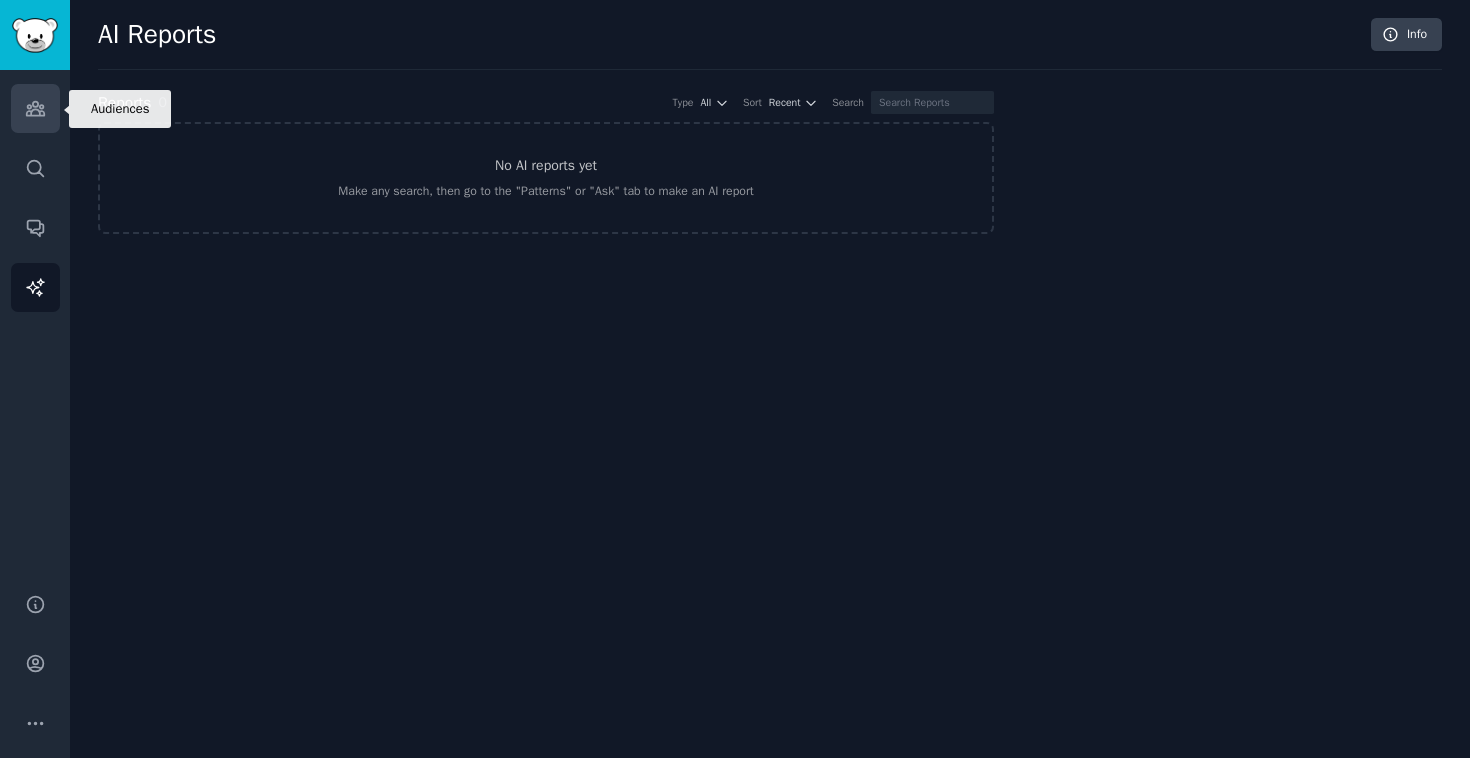 click on "Audiences" at bounding box center [35, 108] 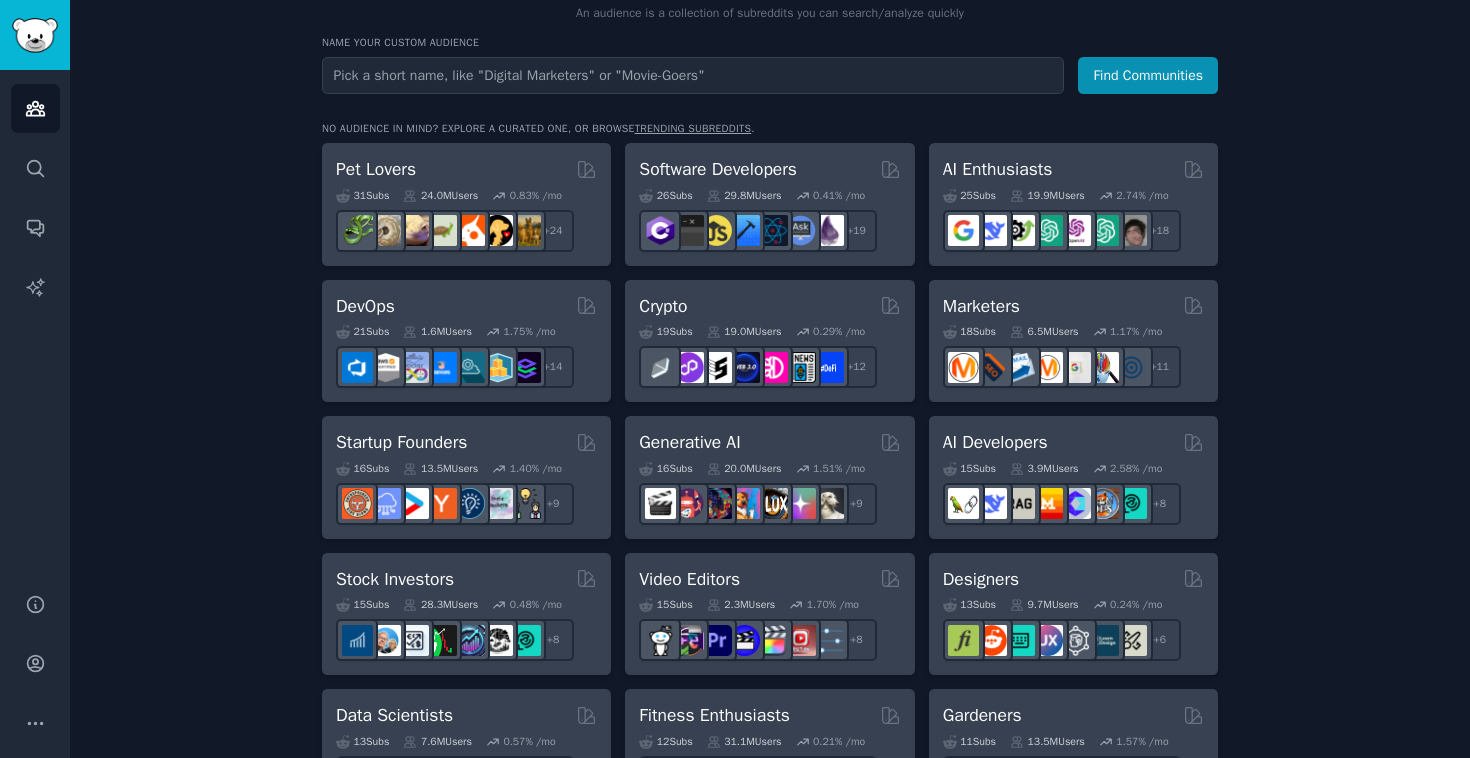 scroll, scrollTop: 95, scrollLeft: 0, axis: vertical 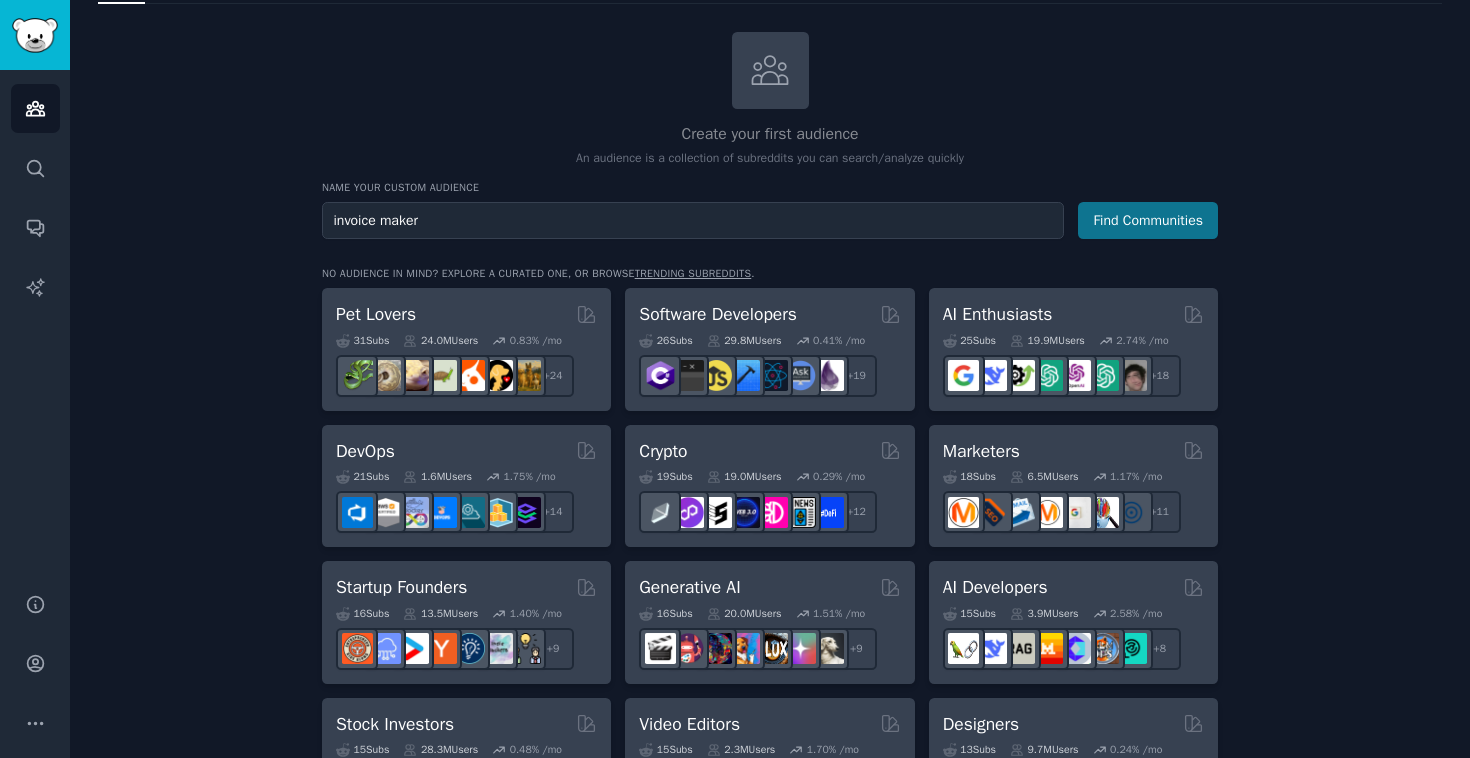 type on "invoice maker" 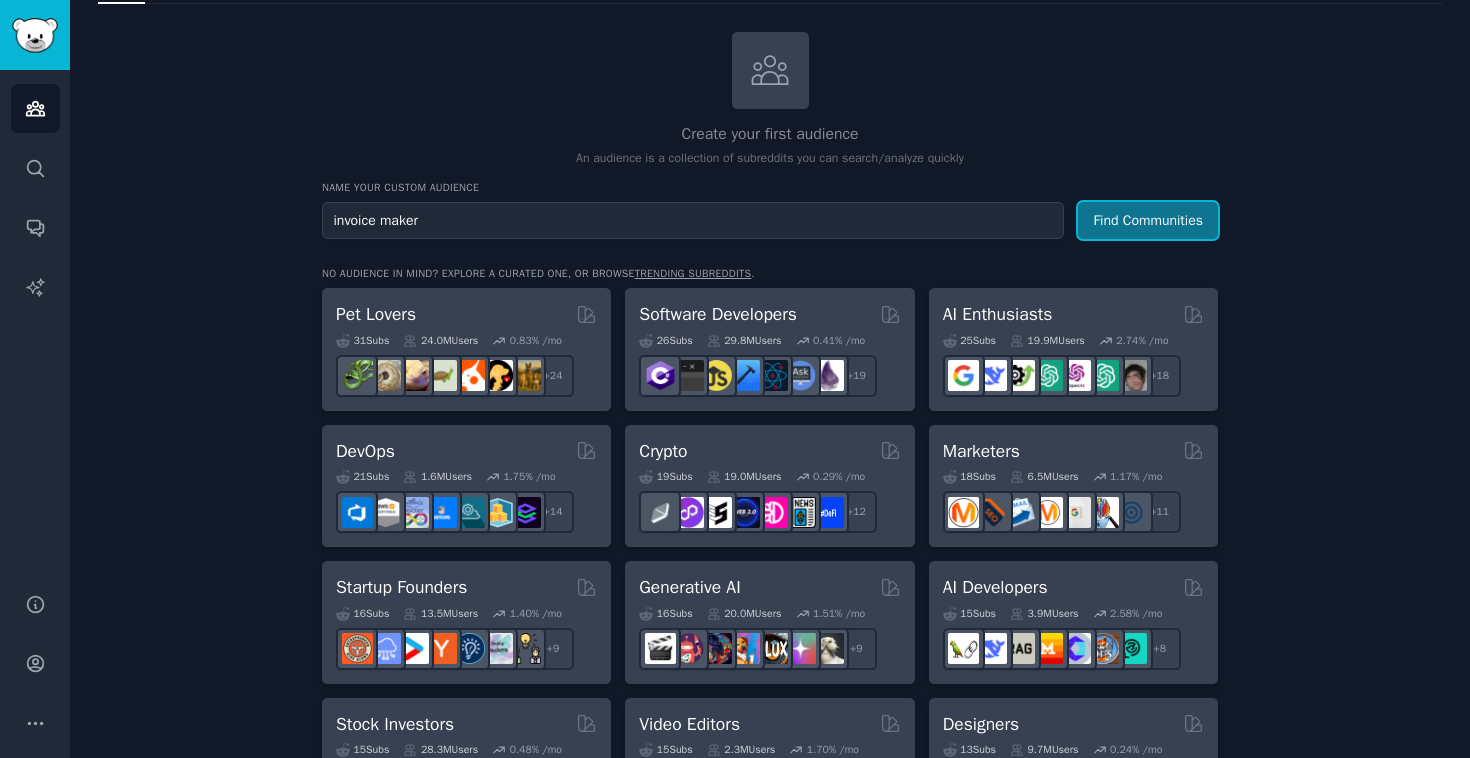 click on "Find Communities" at bounding box center [1148, 220] 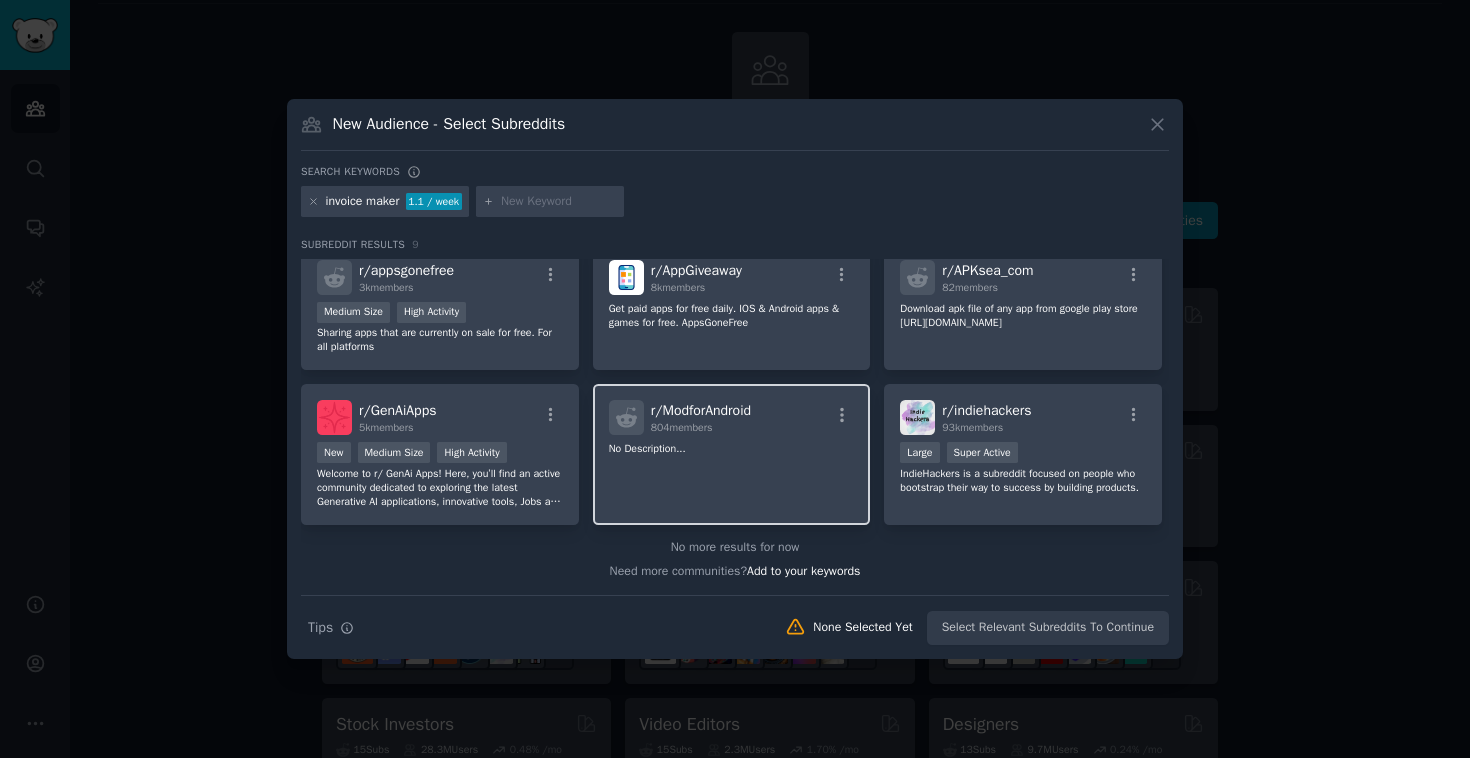 scroll, scrollTop: 0, scrollLeft: 0, axis: both 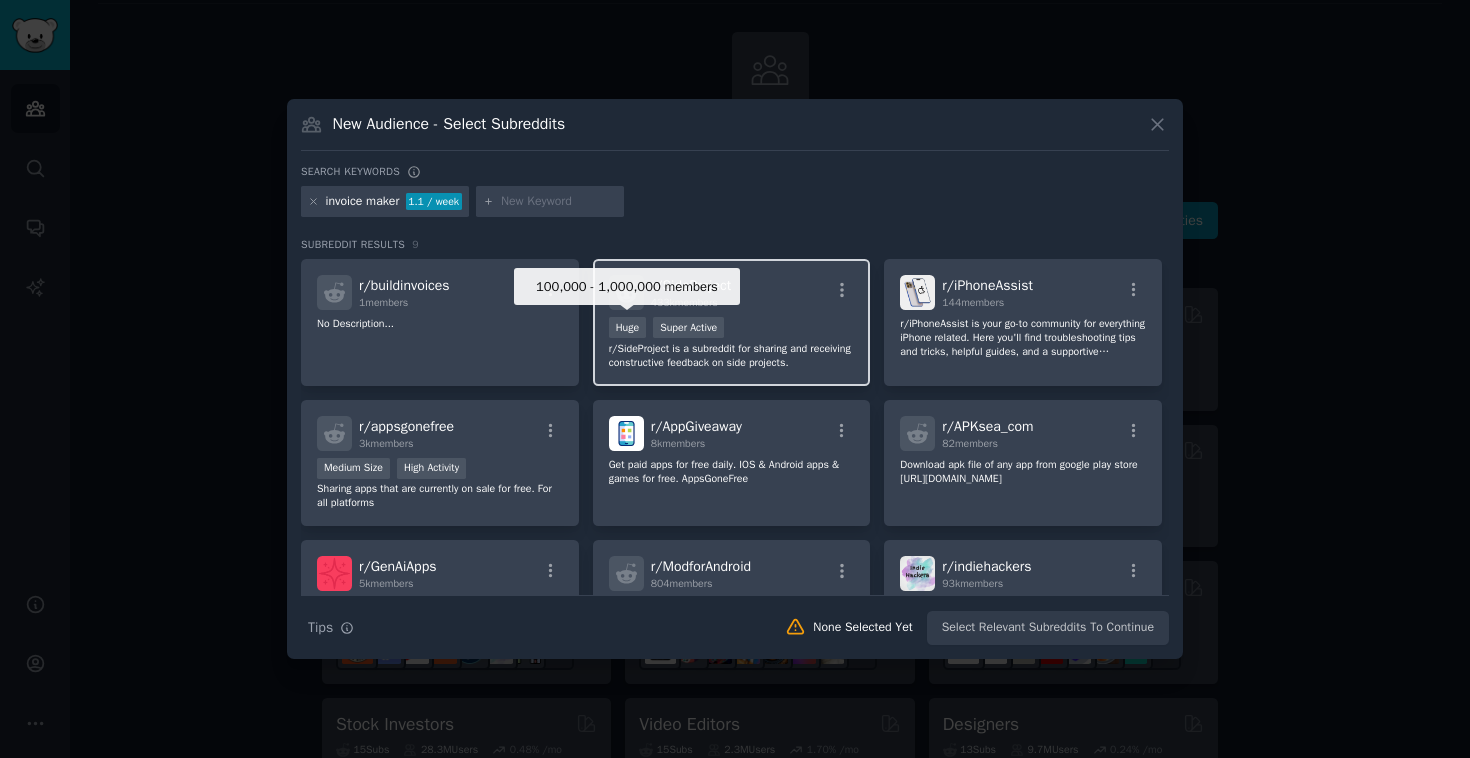 click on "Huge" at bounding box center (628, 327) 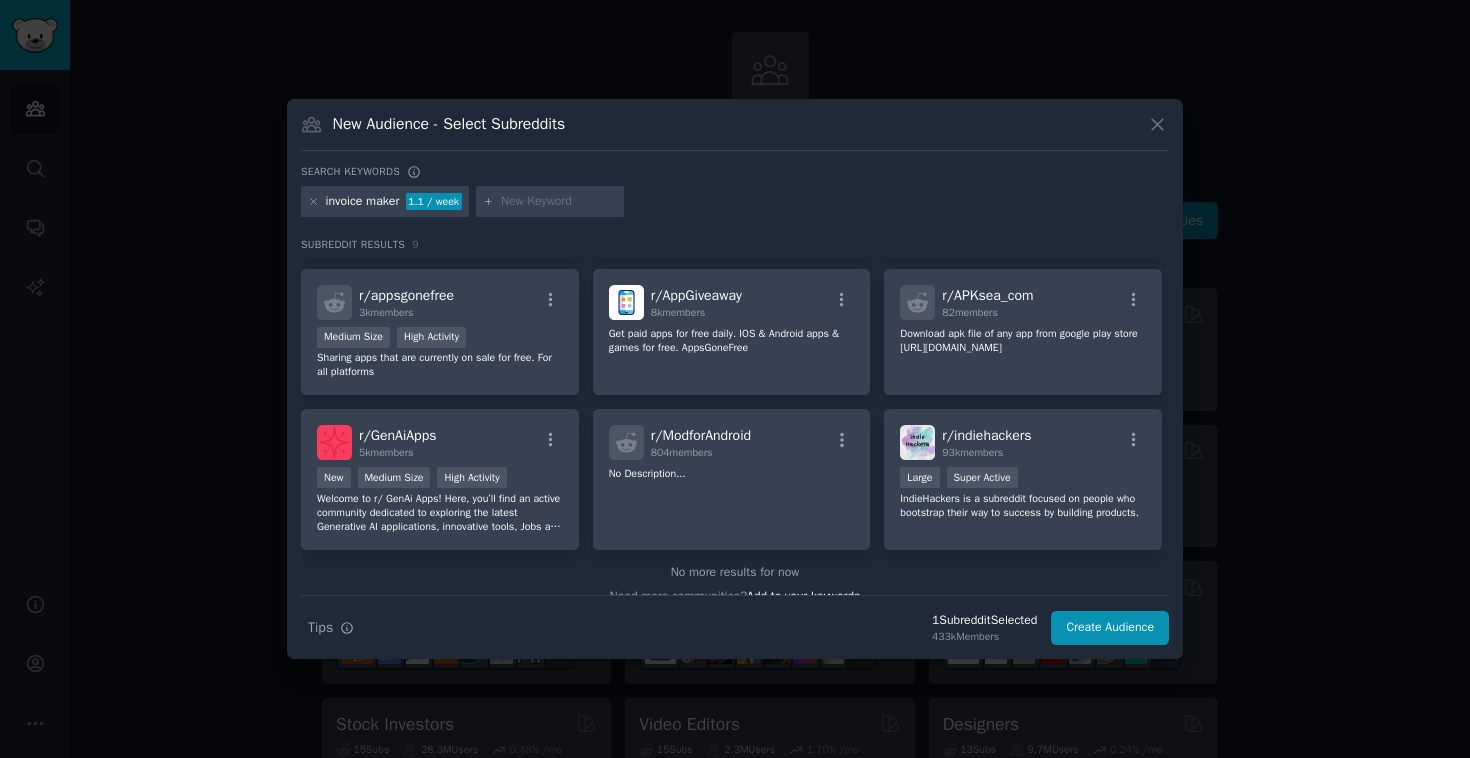scroll, scrollTop: 158, scrollLeft: 0, axis: vertical 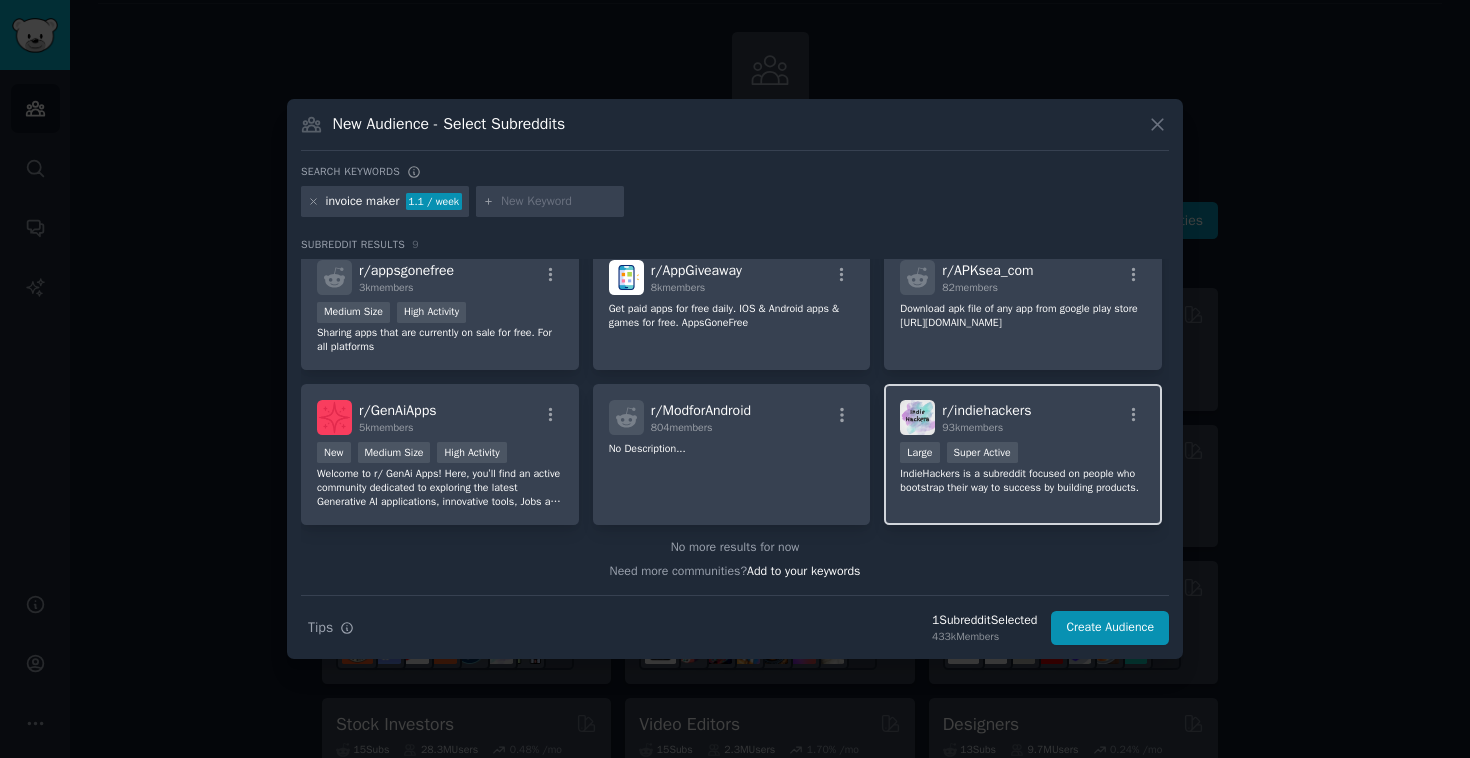 click on "r/ indiehackers 93k  members Large Super Active IndieHackers is a subreddit focused on people who bootstrap their way to success by building products." at bounding box center (1023, 454) 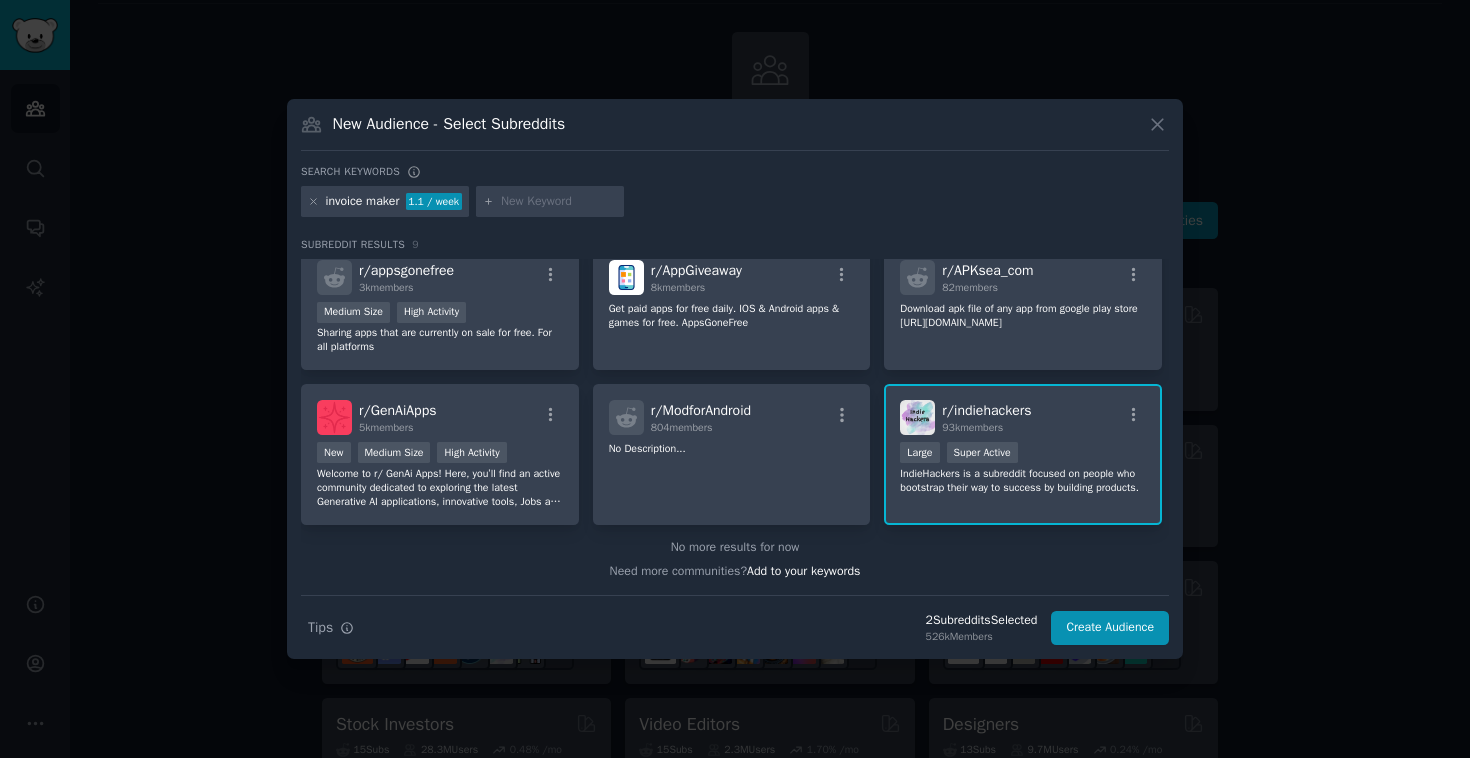 click at bounding box center [559, 202] 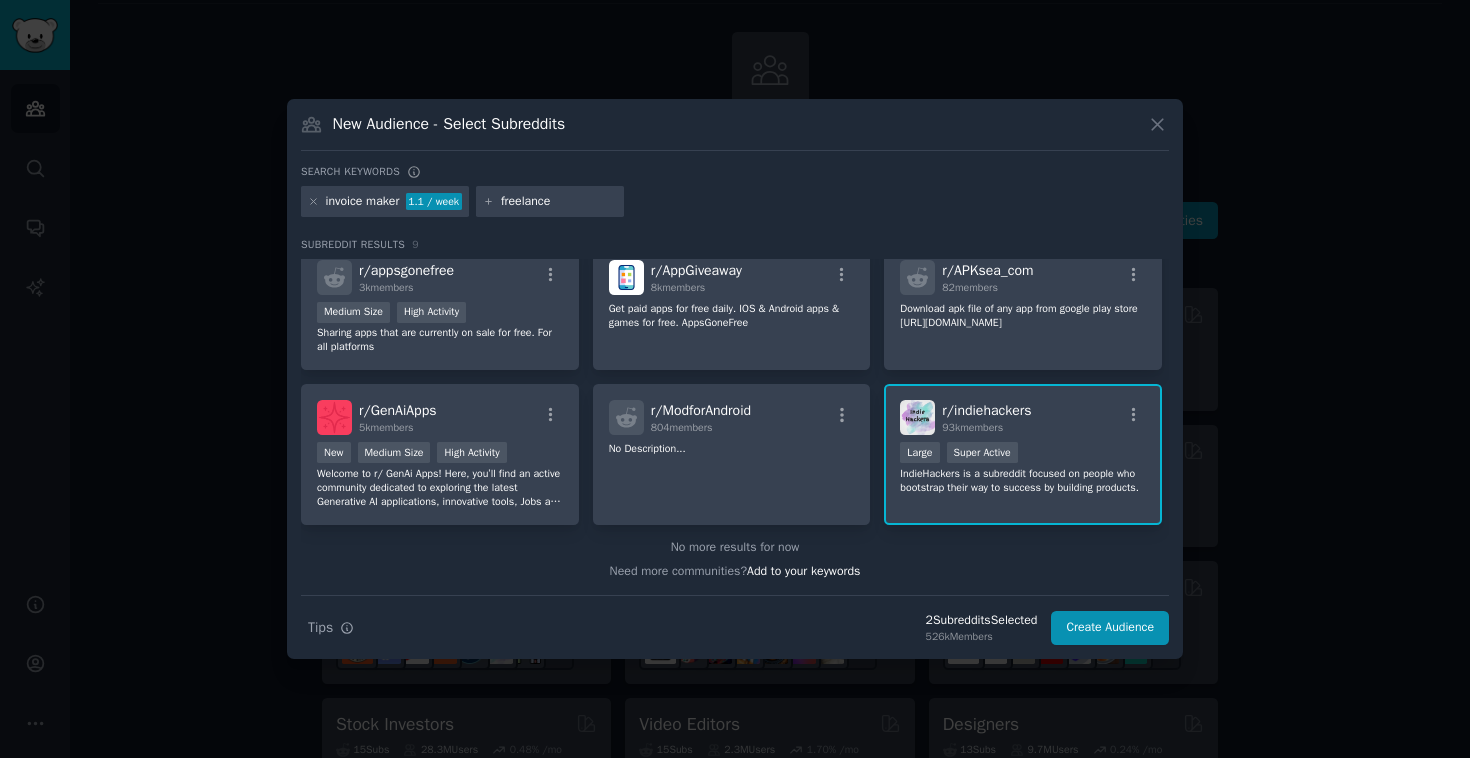 click 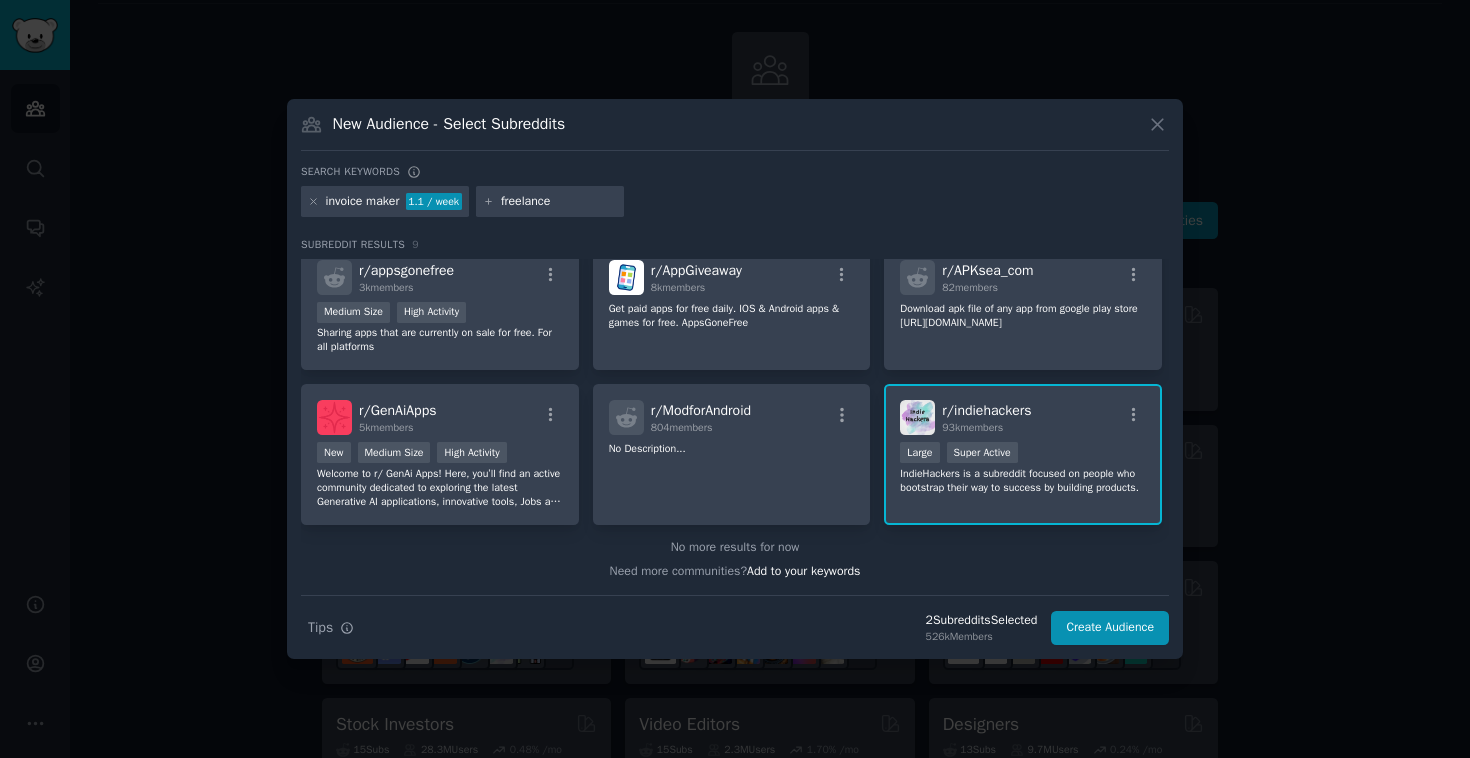 click on "freelance" at bounding box center [550, 202] 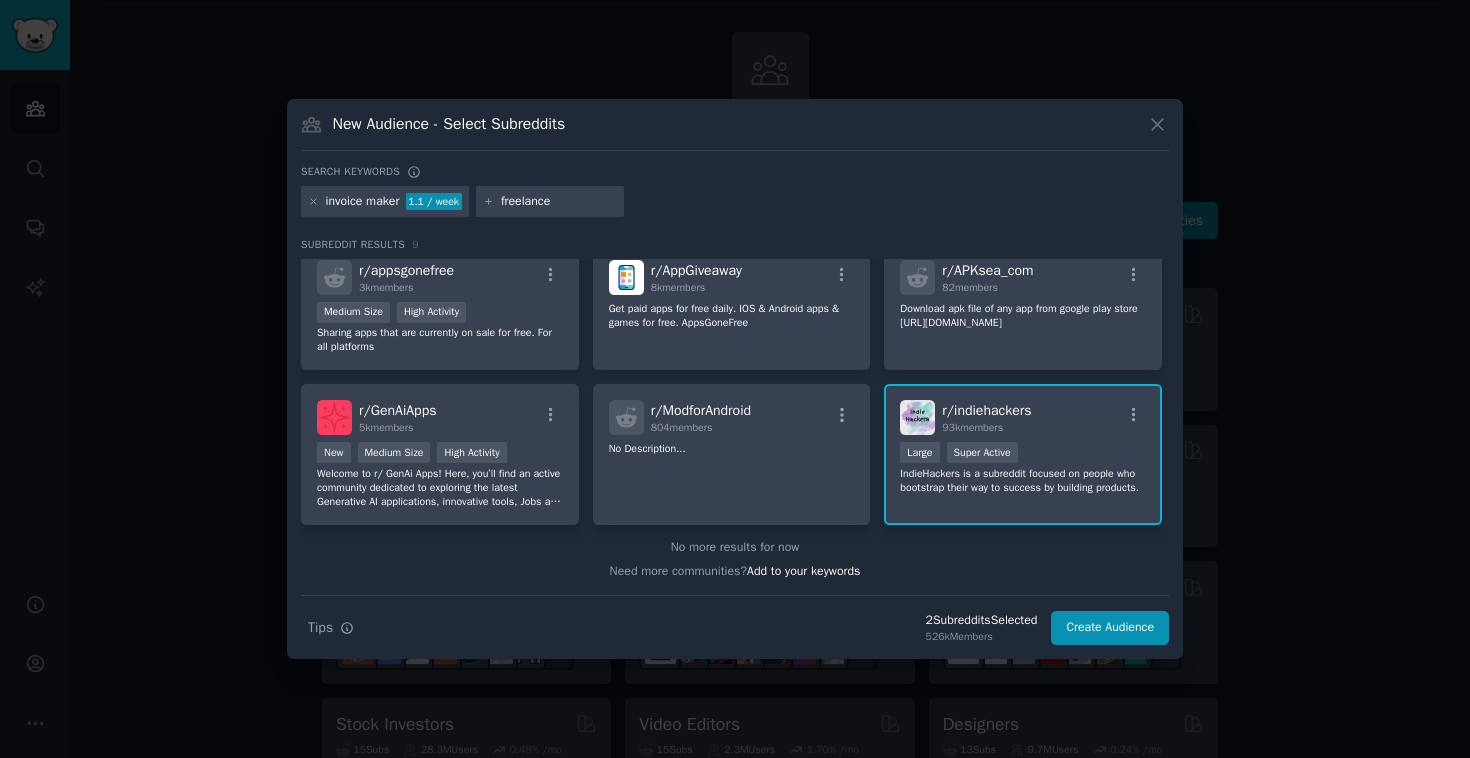click on "freelance" at bounding box center [559, 202] 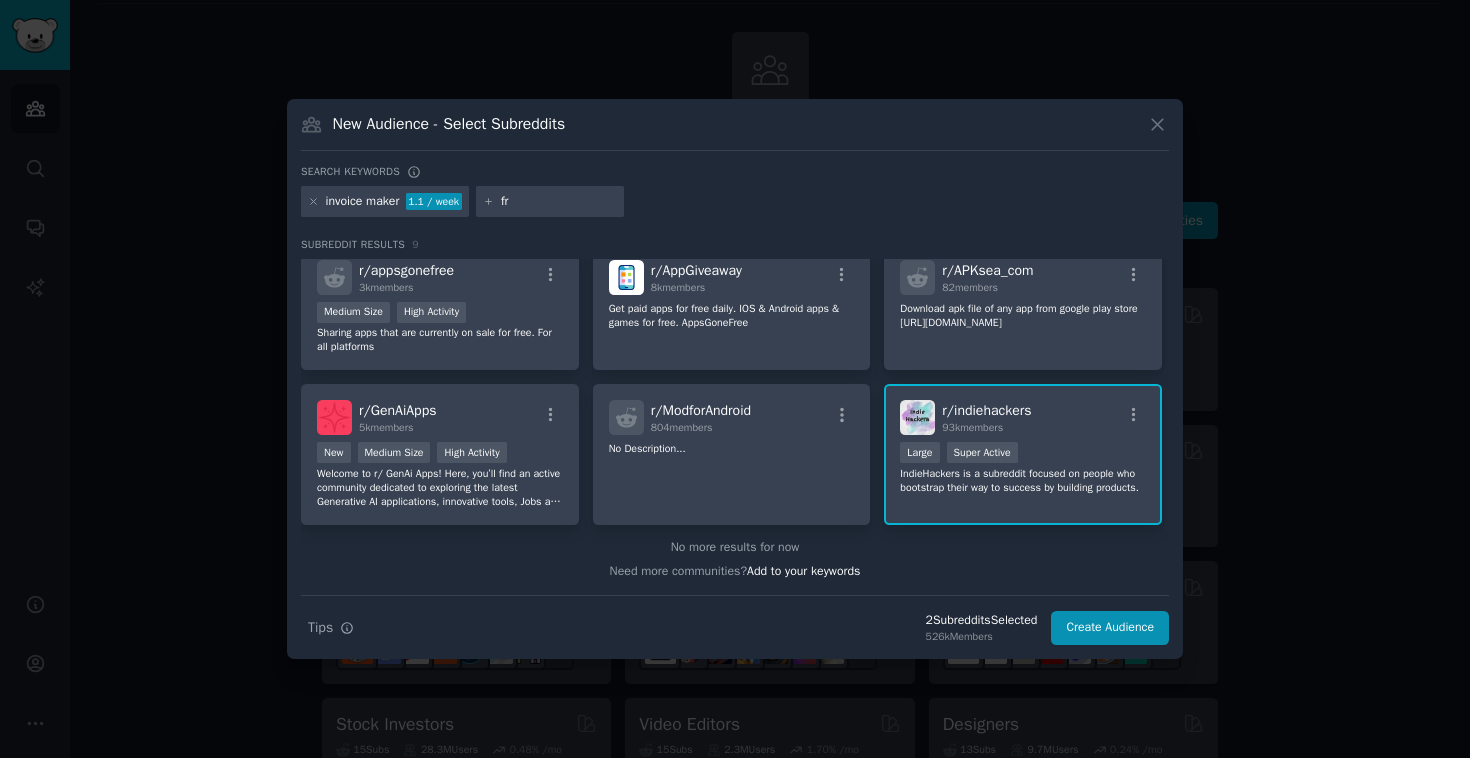 type on "f" 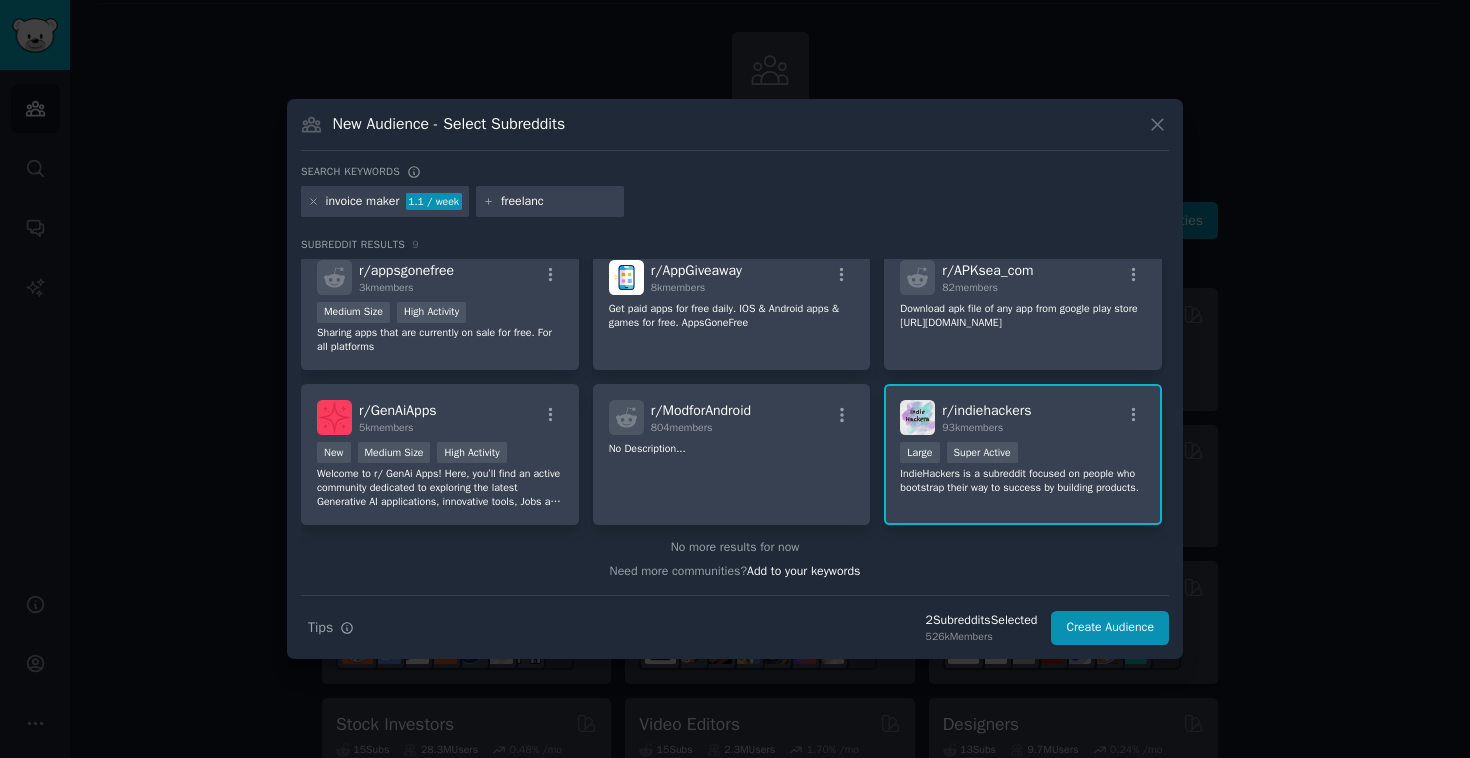type on "freelance" 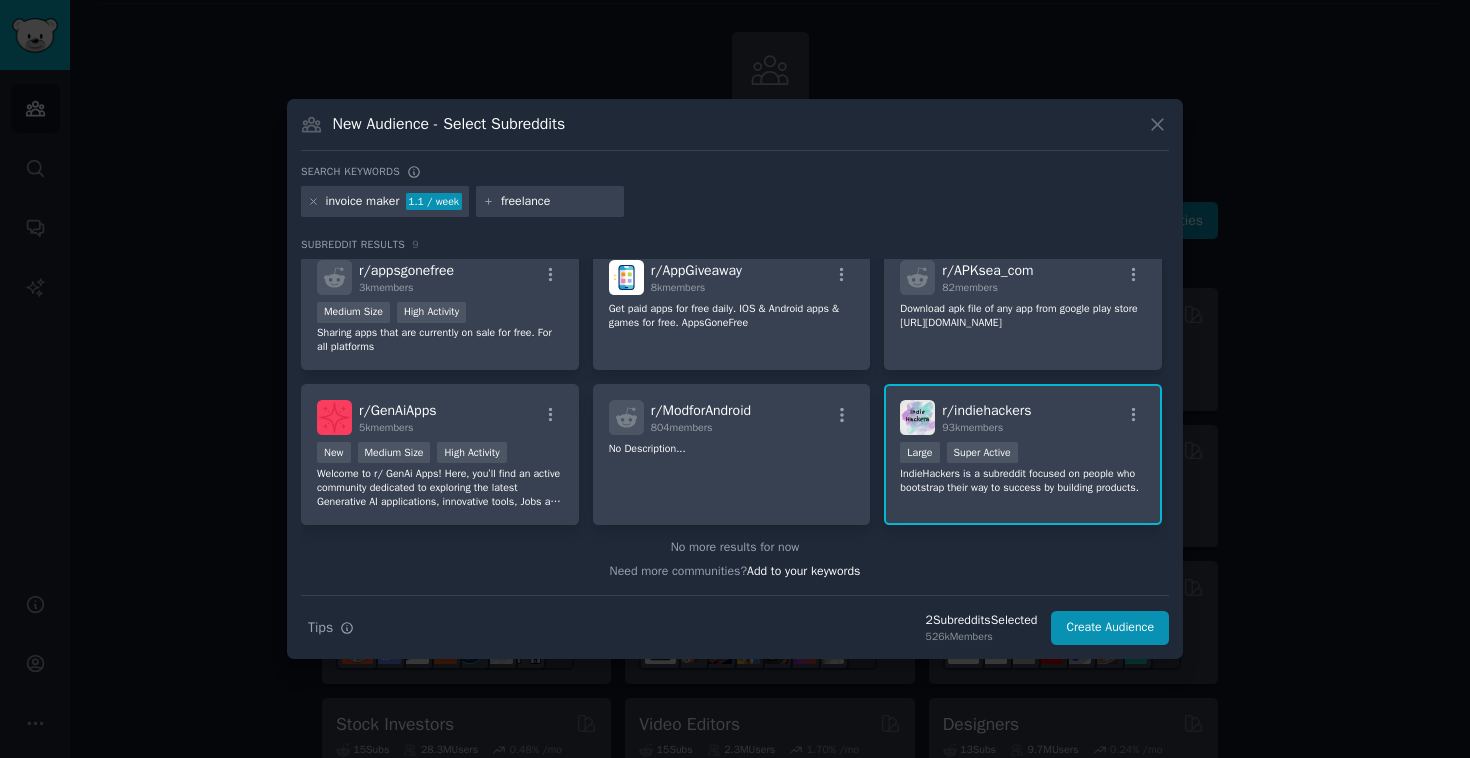 type 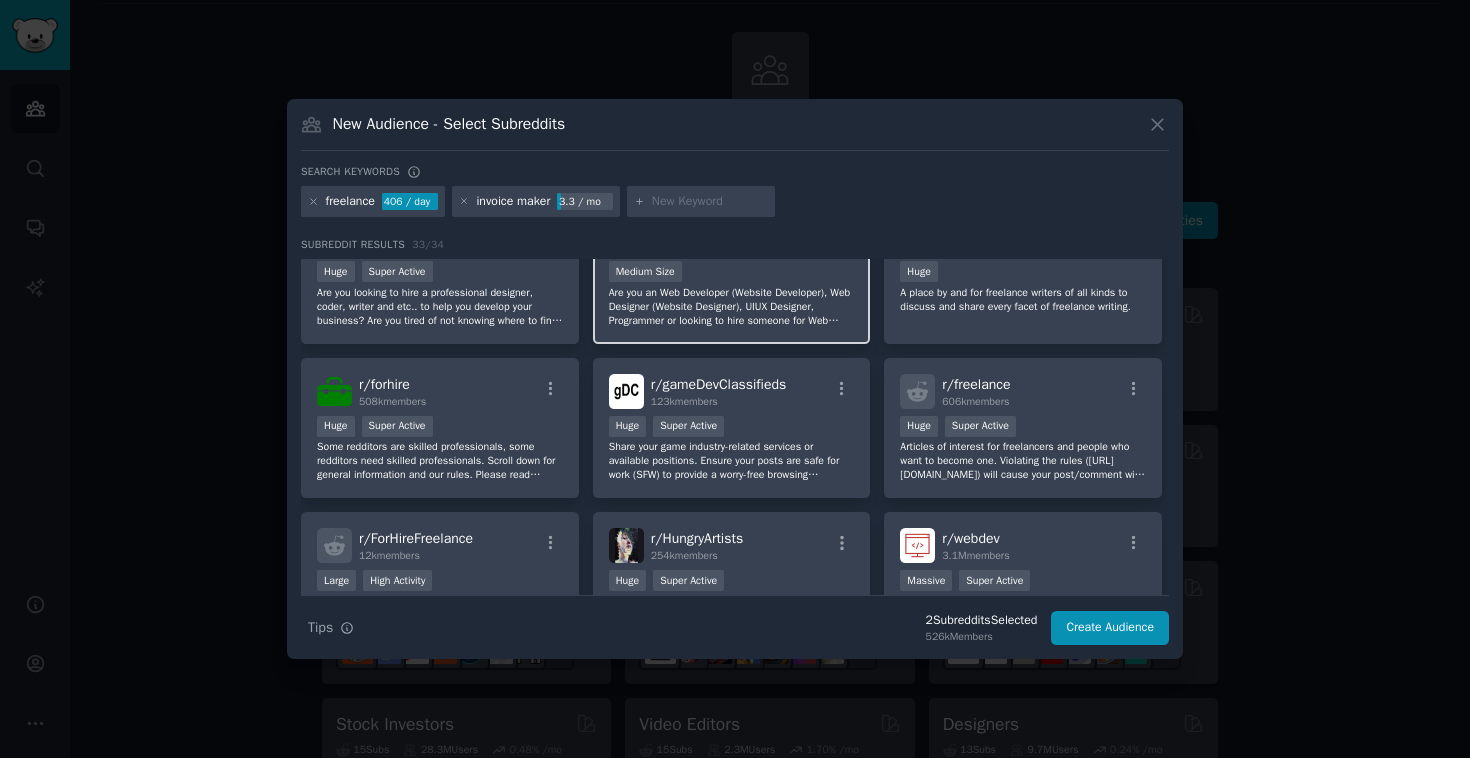 scroll, scrollTop: 57, scrollLeft: 0, axis: vertical 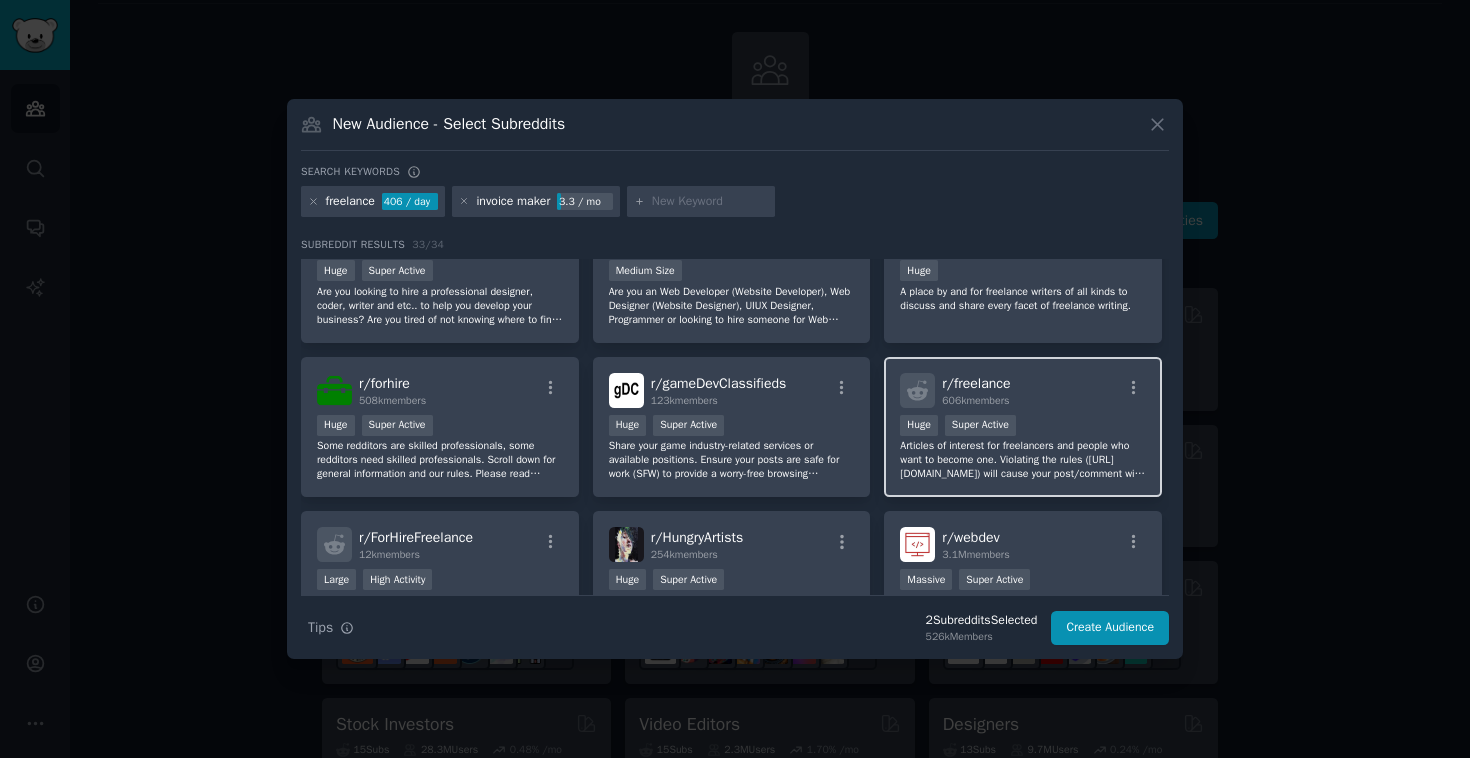 click on "r/ freelance 606k  members Huge Super Active Articles of interest for freelancers and people who want to become one. Violating the rules ([URL][DOMAIN_NAME]) will cause your post/comment will be removed and you will be banned permanently." at bounding box center (1023, 427) 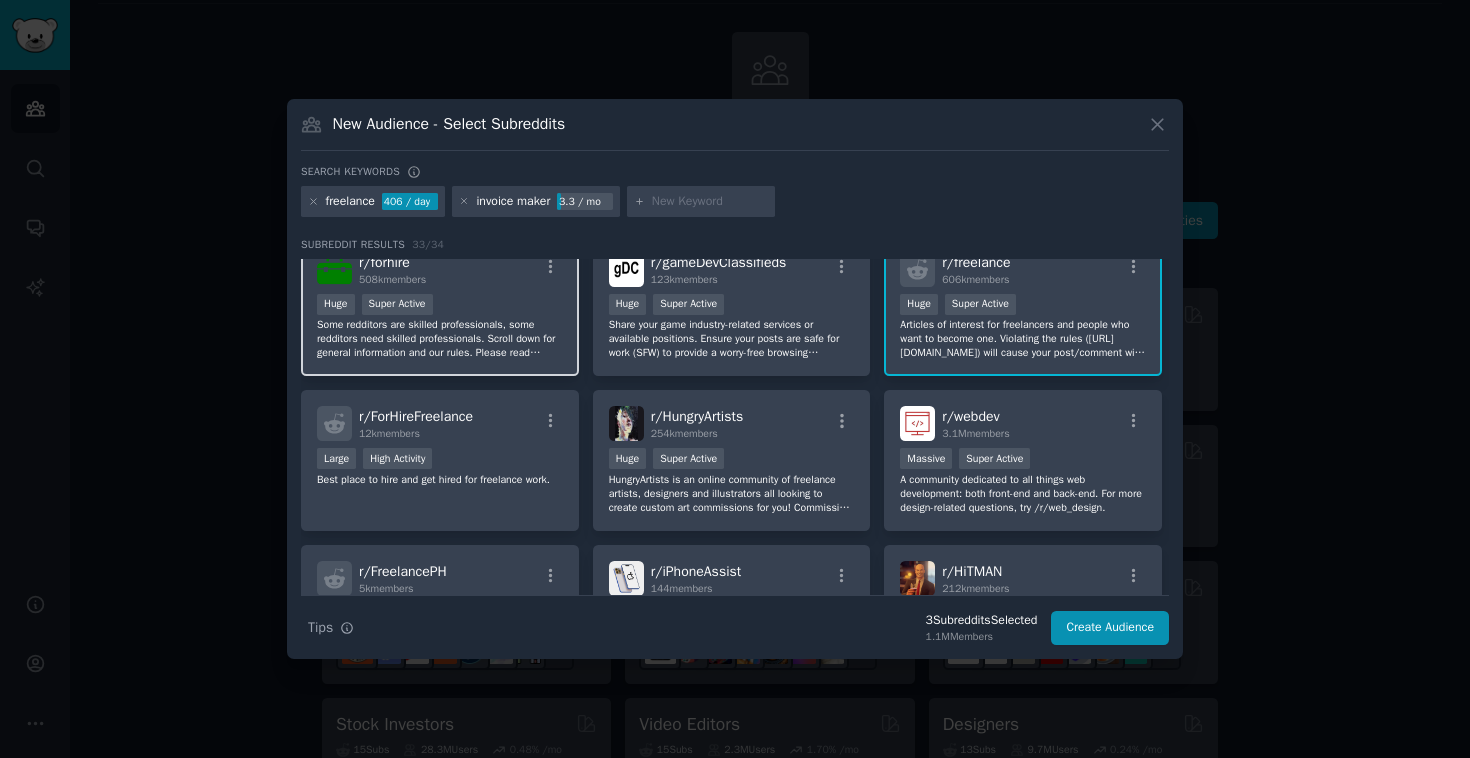 scroll, scrollTop: 176, scrollLeft: 0, axis: vertical 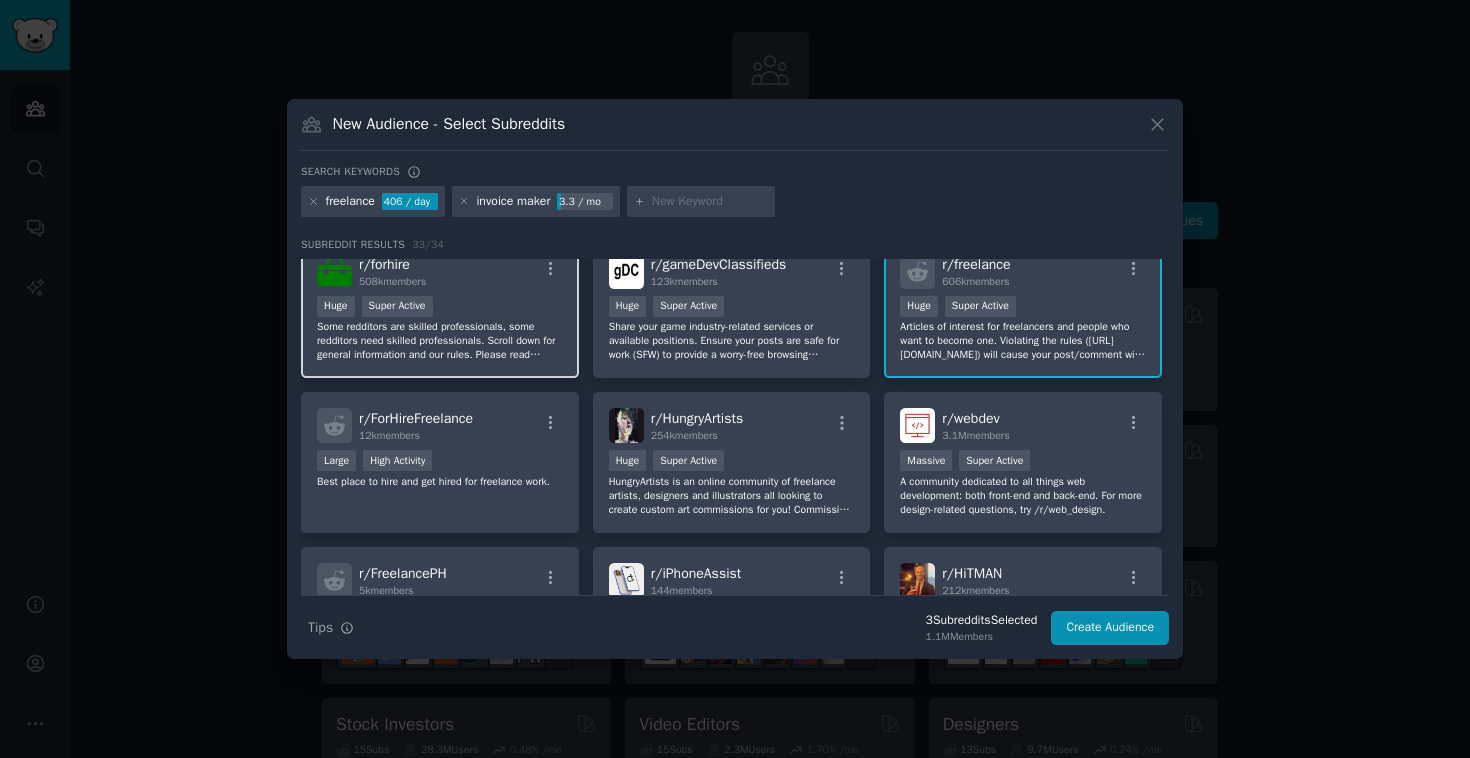 click on "Large High Activity" at bounding box center [440, 462] 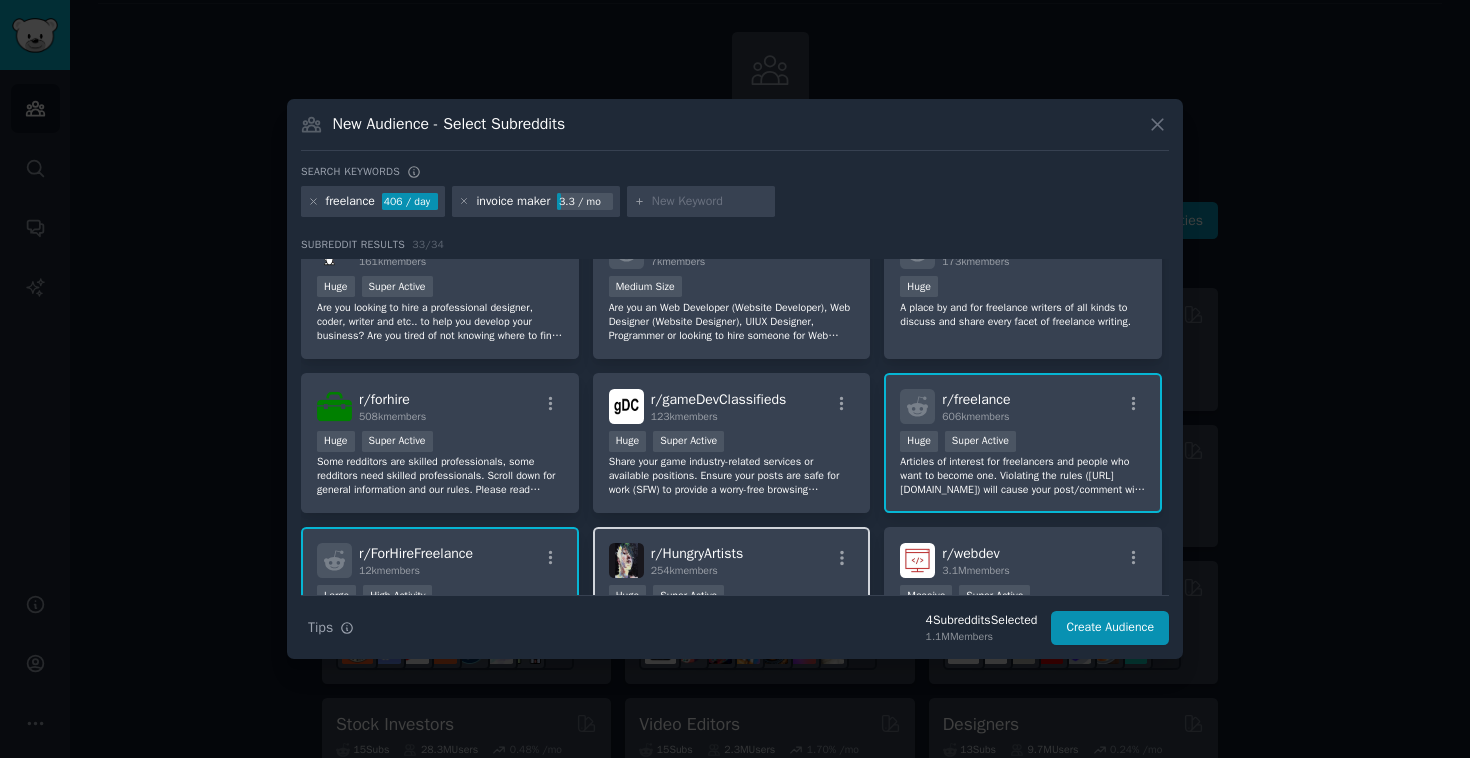 scroll, scrollTop: 0, scrollLeft: 0, axis: both 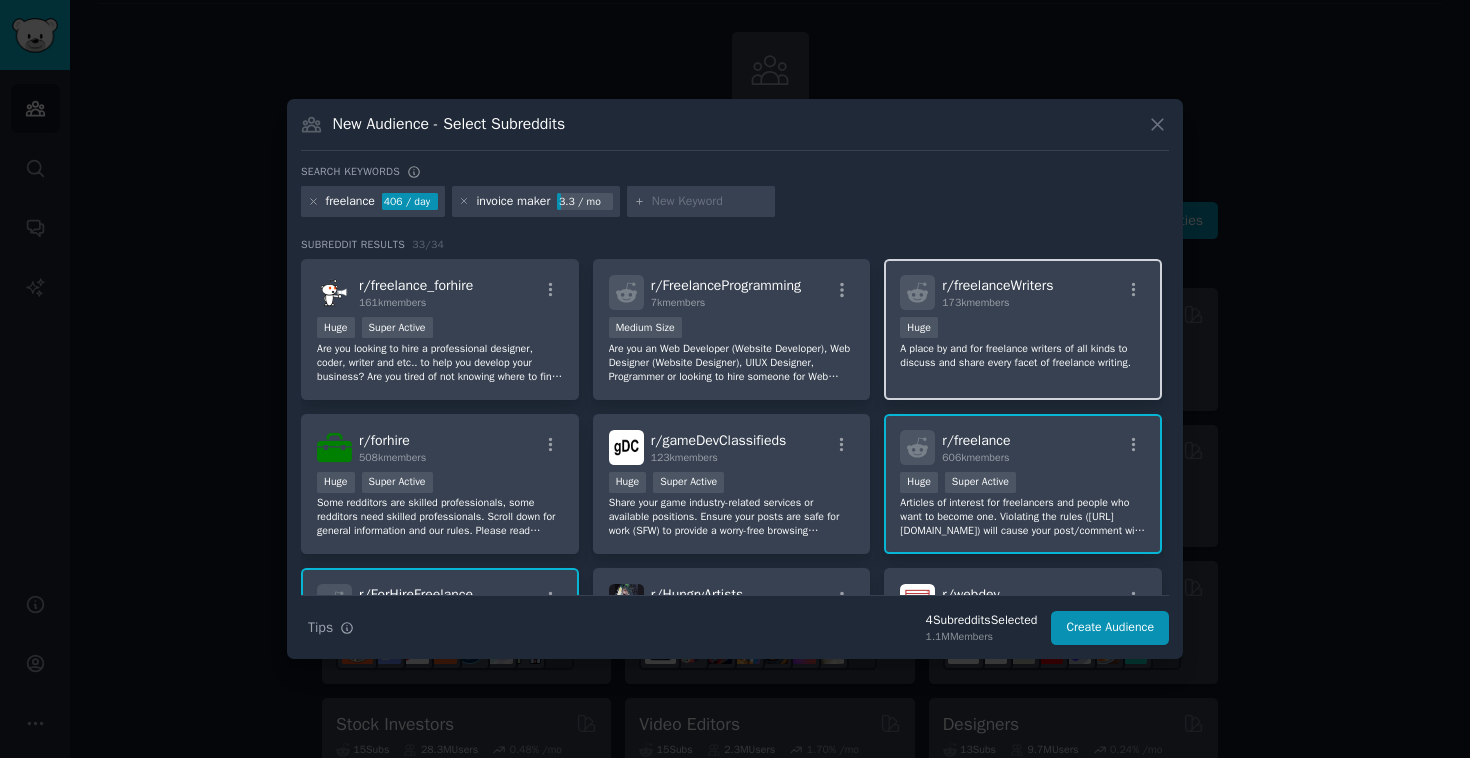 click on "Huge" at bounding box center [1023, 329] 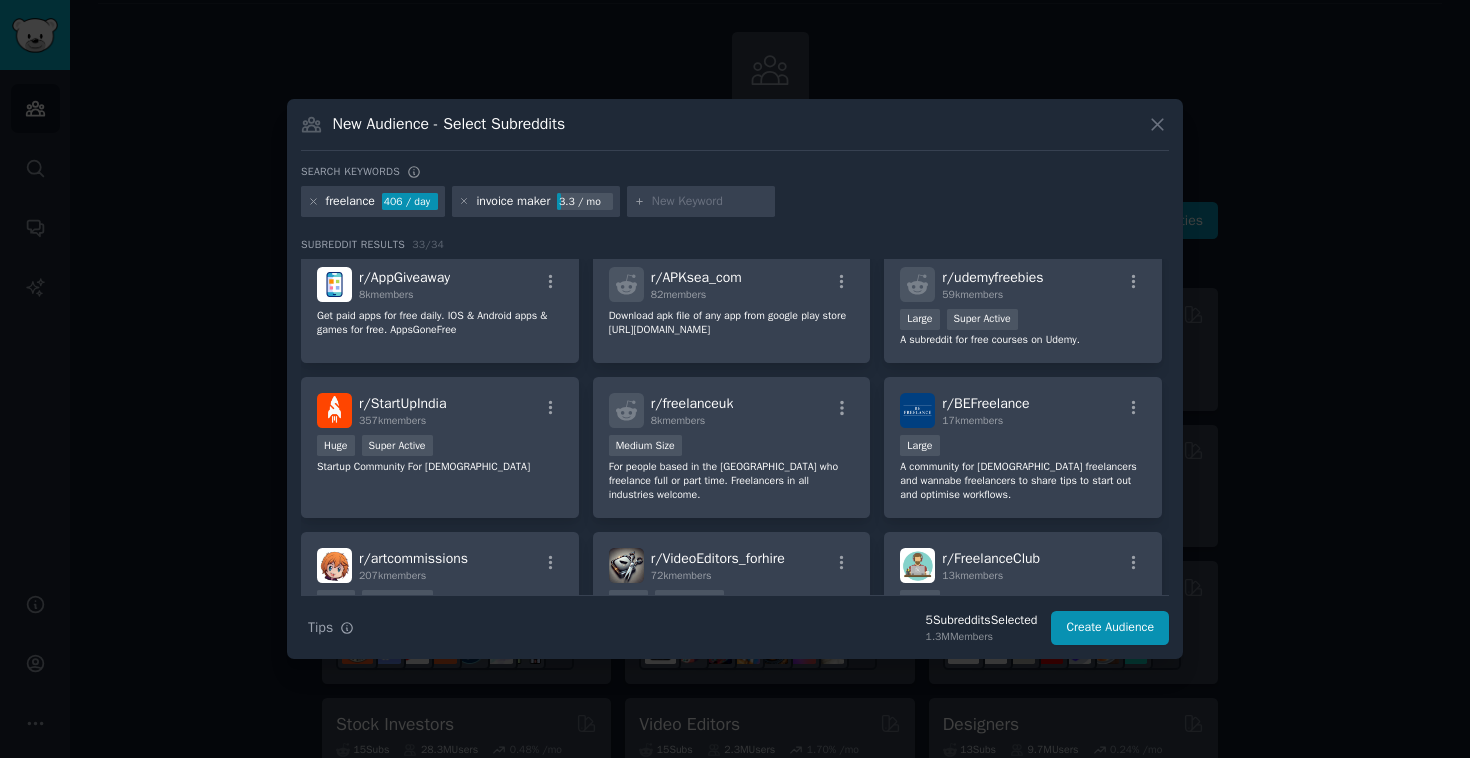 scroll, scrollTop: 784, scrollLeft: 0, axis: vertical 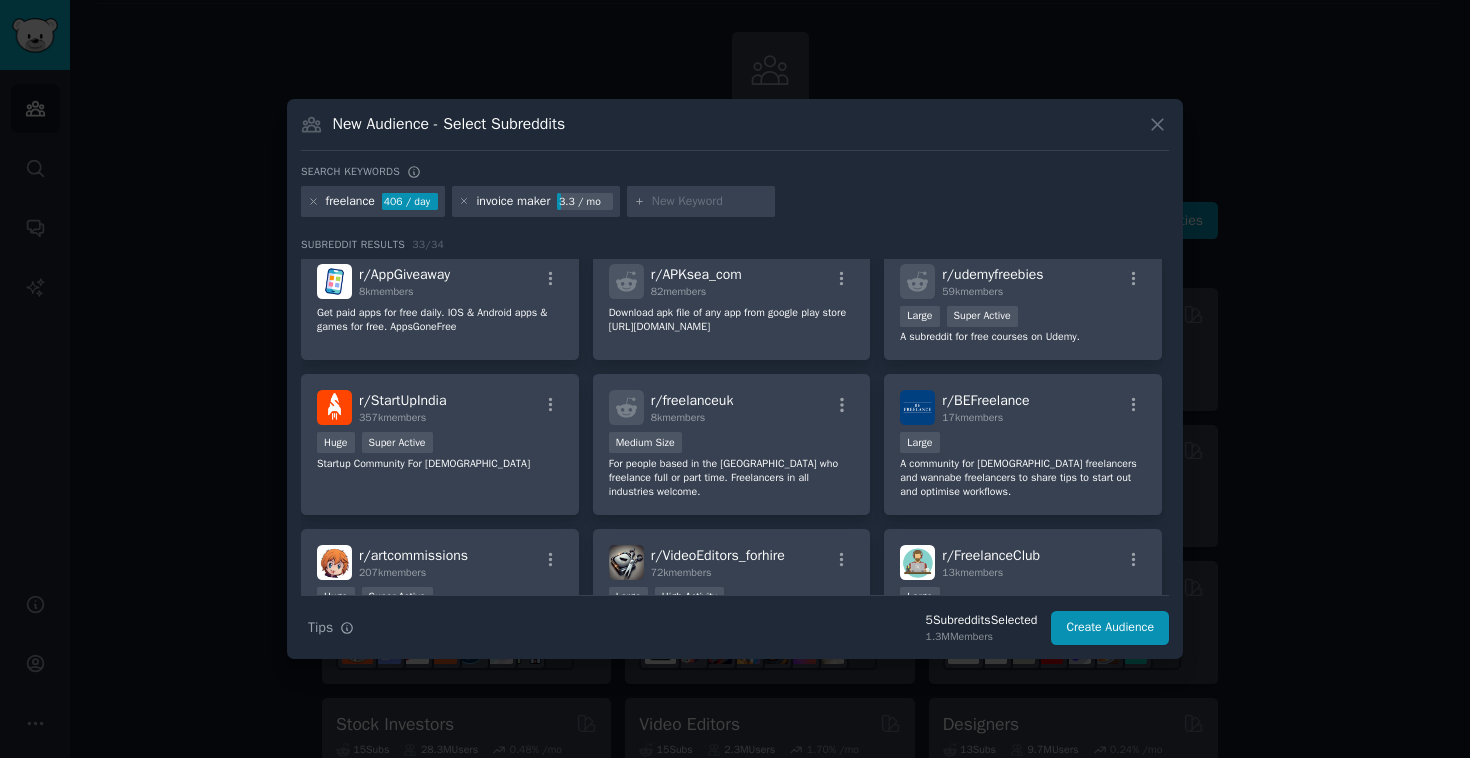 click on "Medium Size" at bounding box center [732, 444] 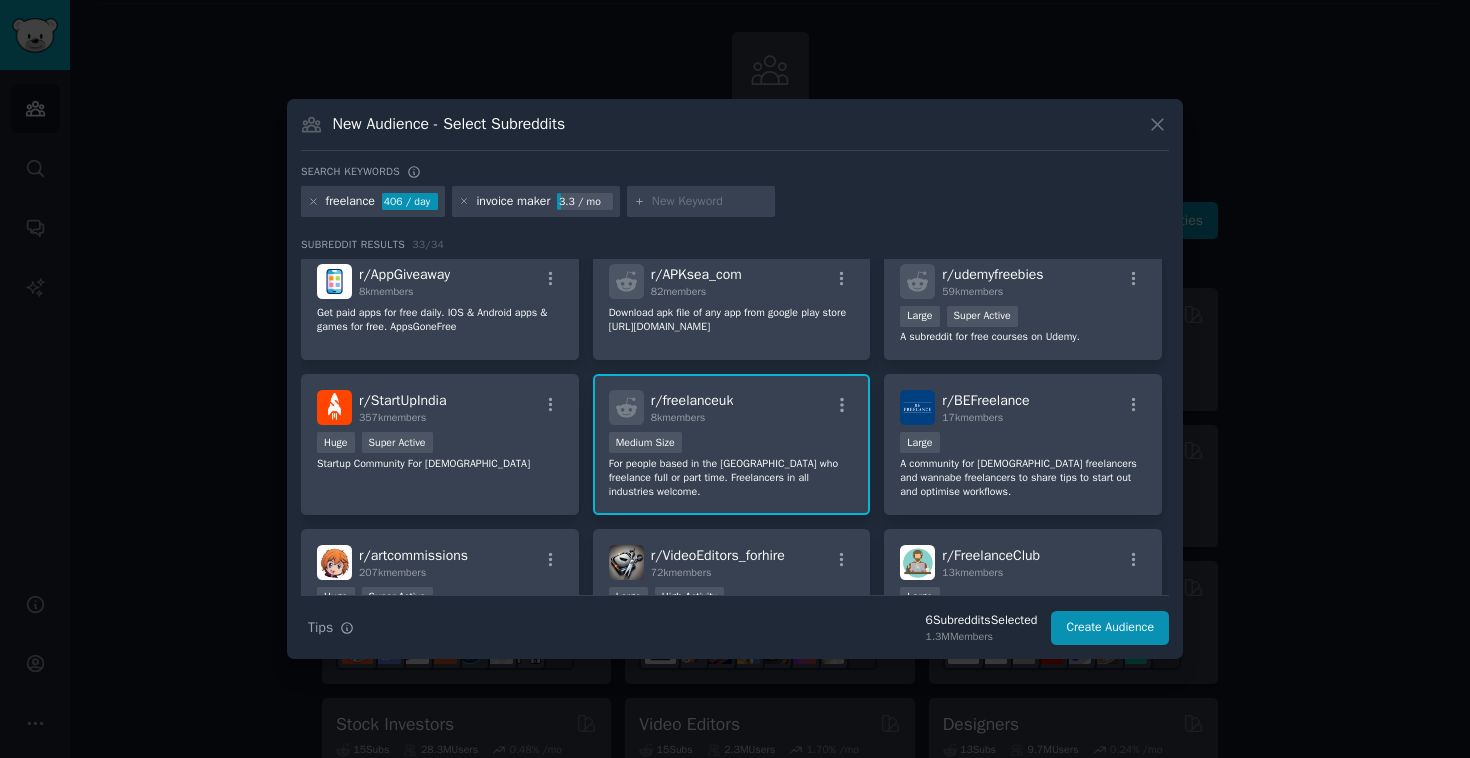 scroll, scrollTop: 839, scrollLeft: 0, axis: vertical 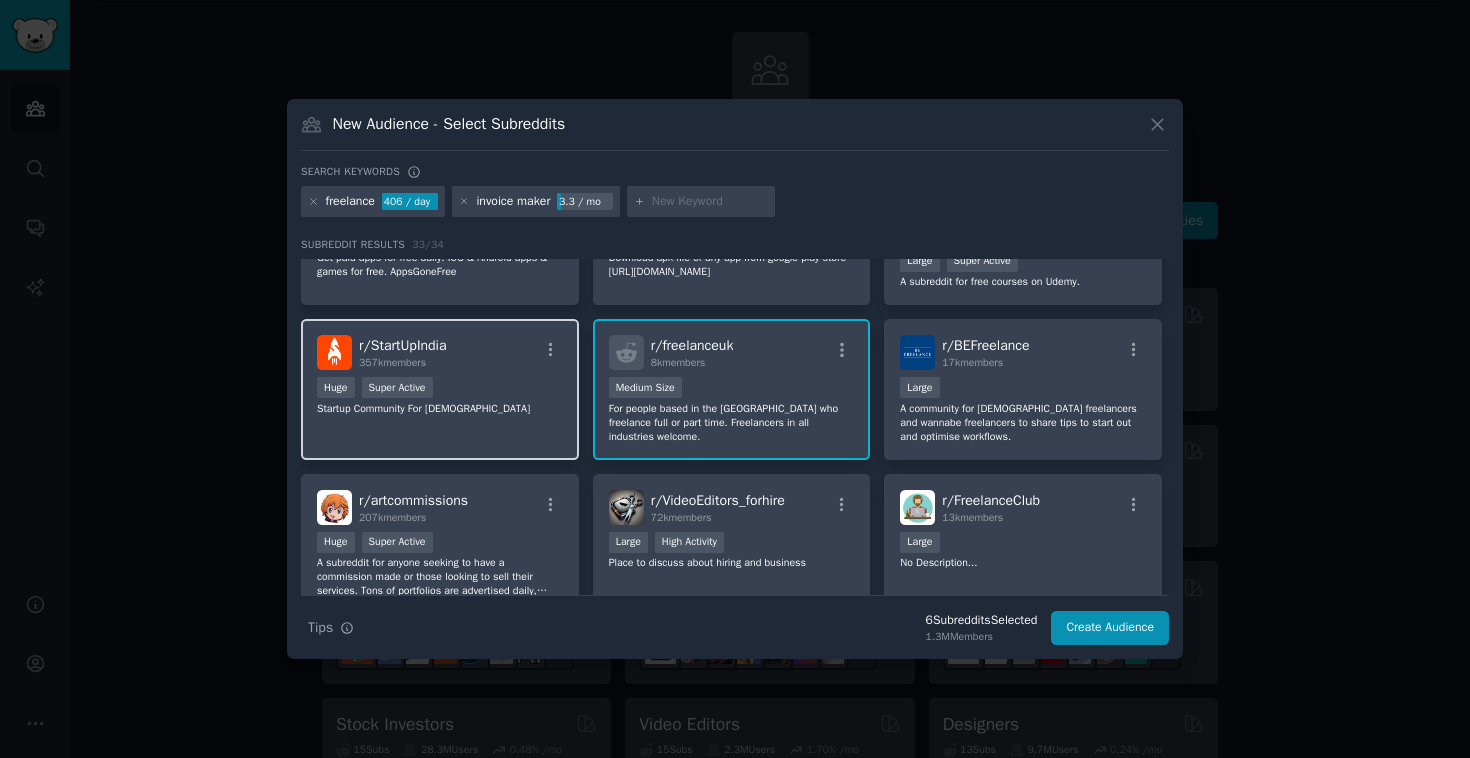 click on "Huge Super Active" at bounding box center (440, 389) 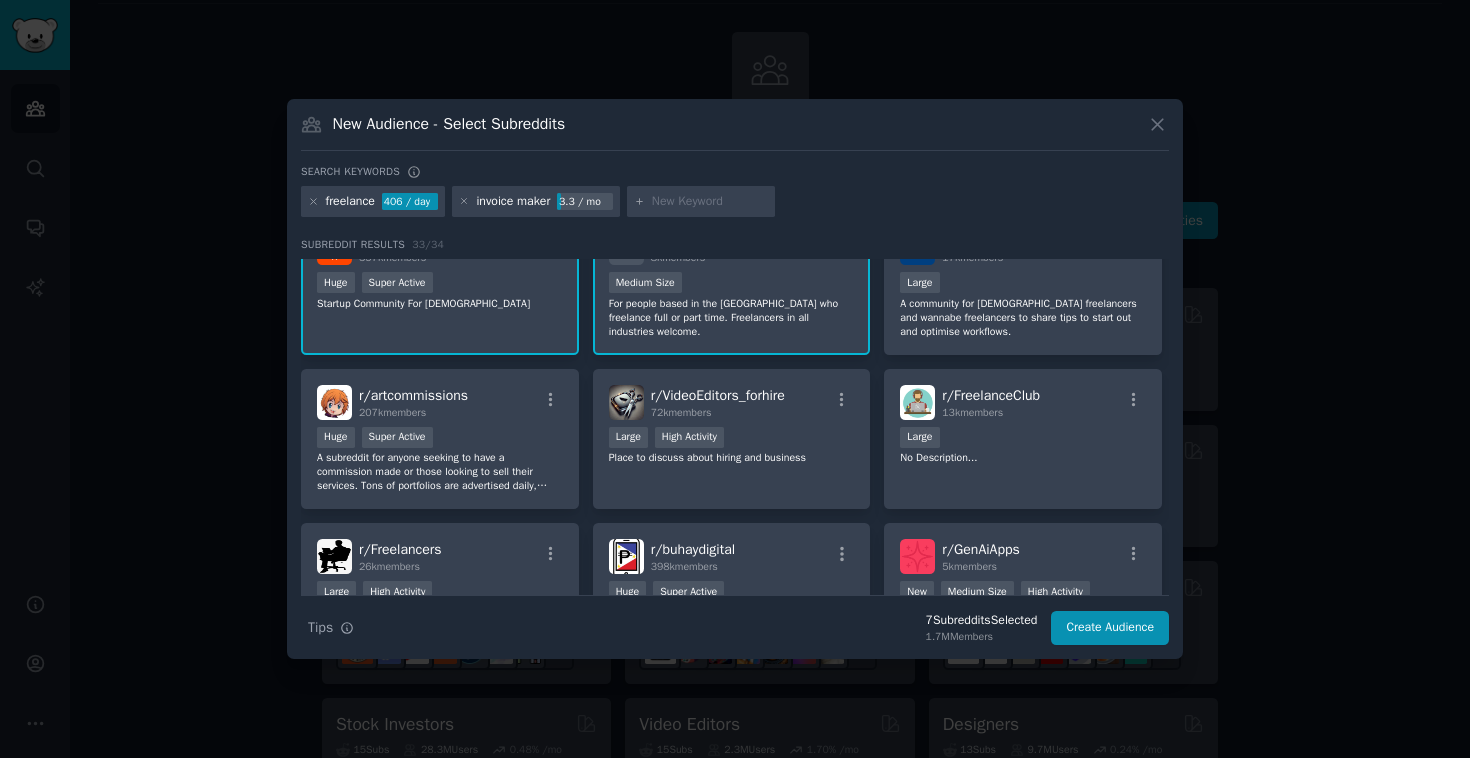 scroll, scrollTop: 1012, scrollLeft: 0, axis: vertical 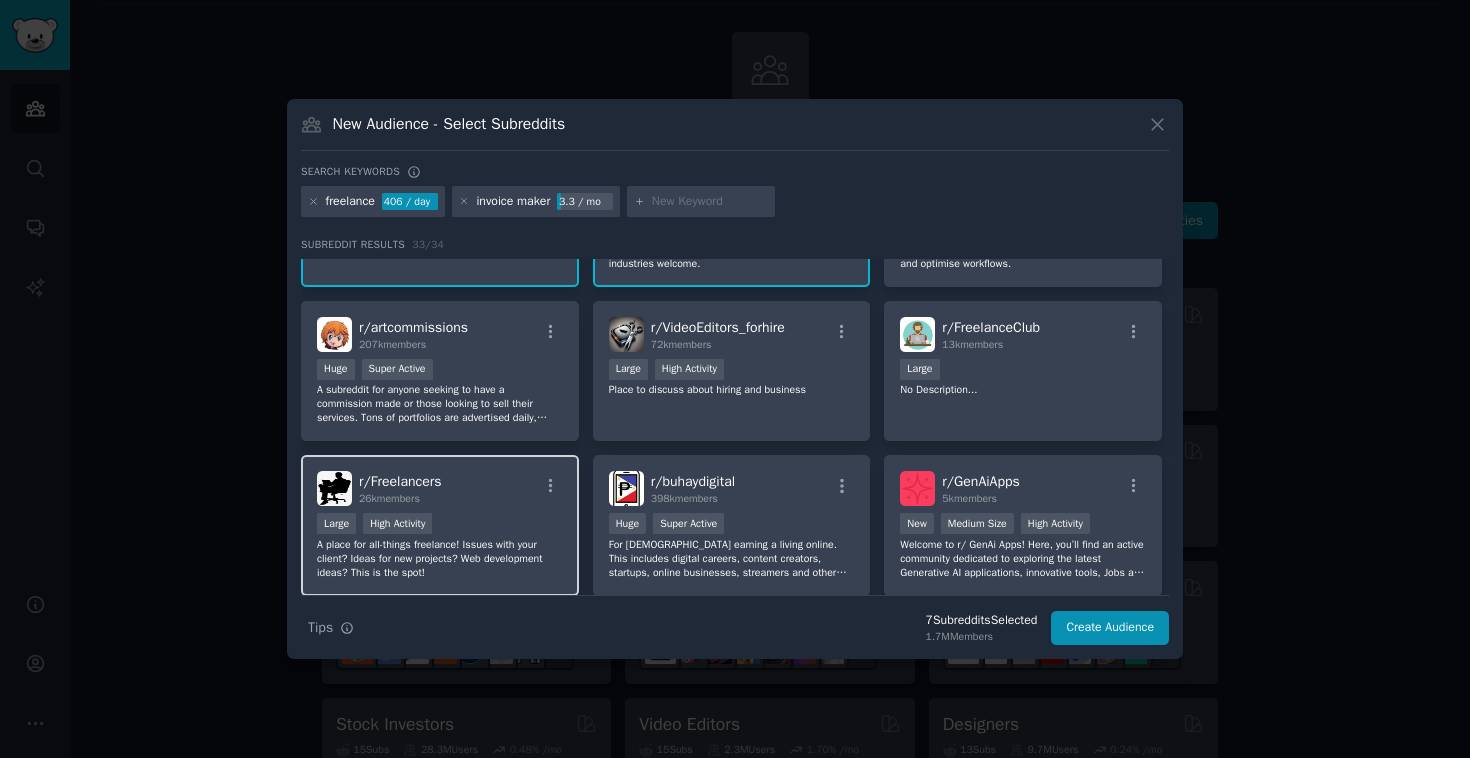 click on "Large High Activity" at bounding box center (440, 525) 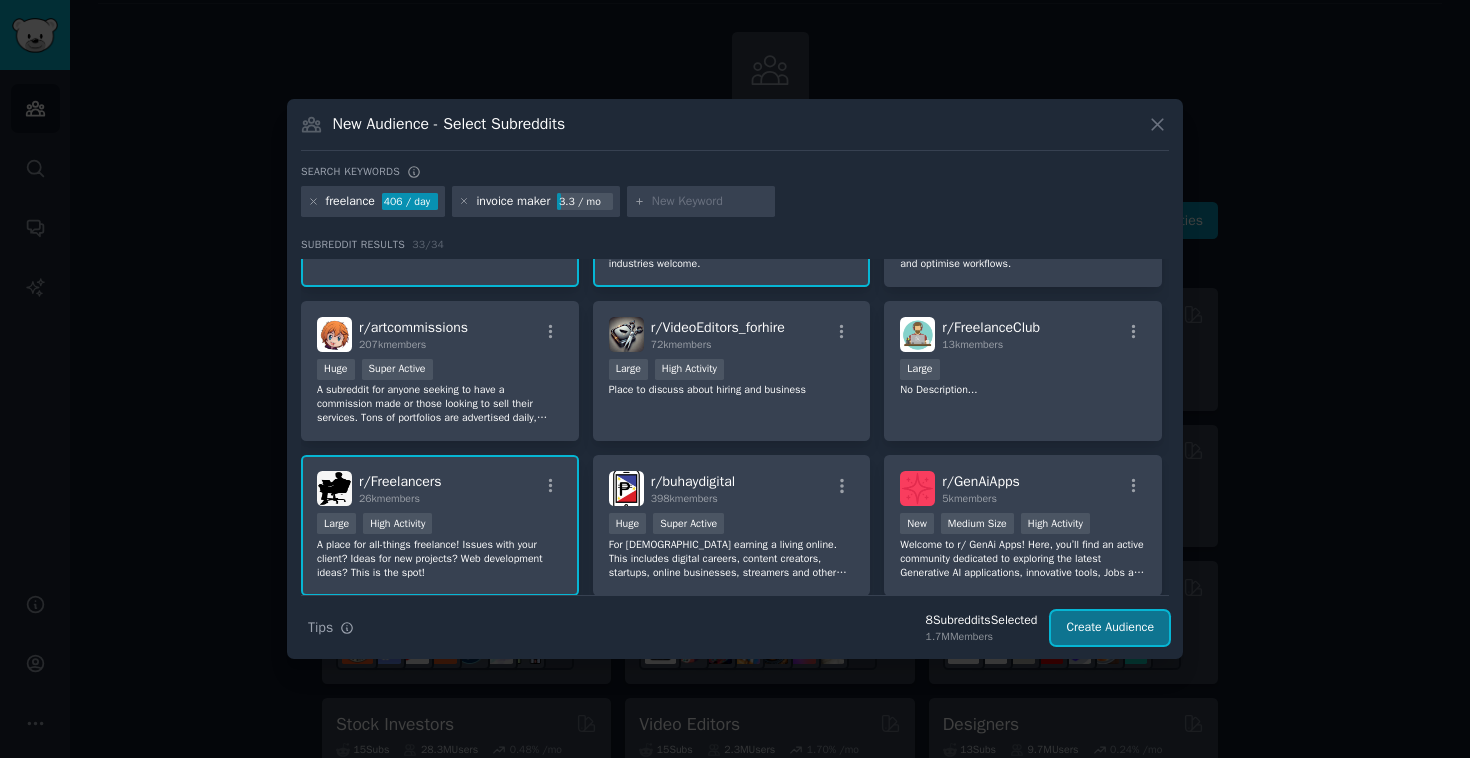 click on "Create Audience" at bounding box center (1110, 628) 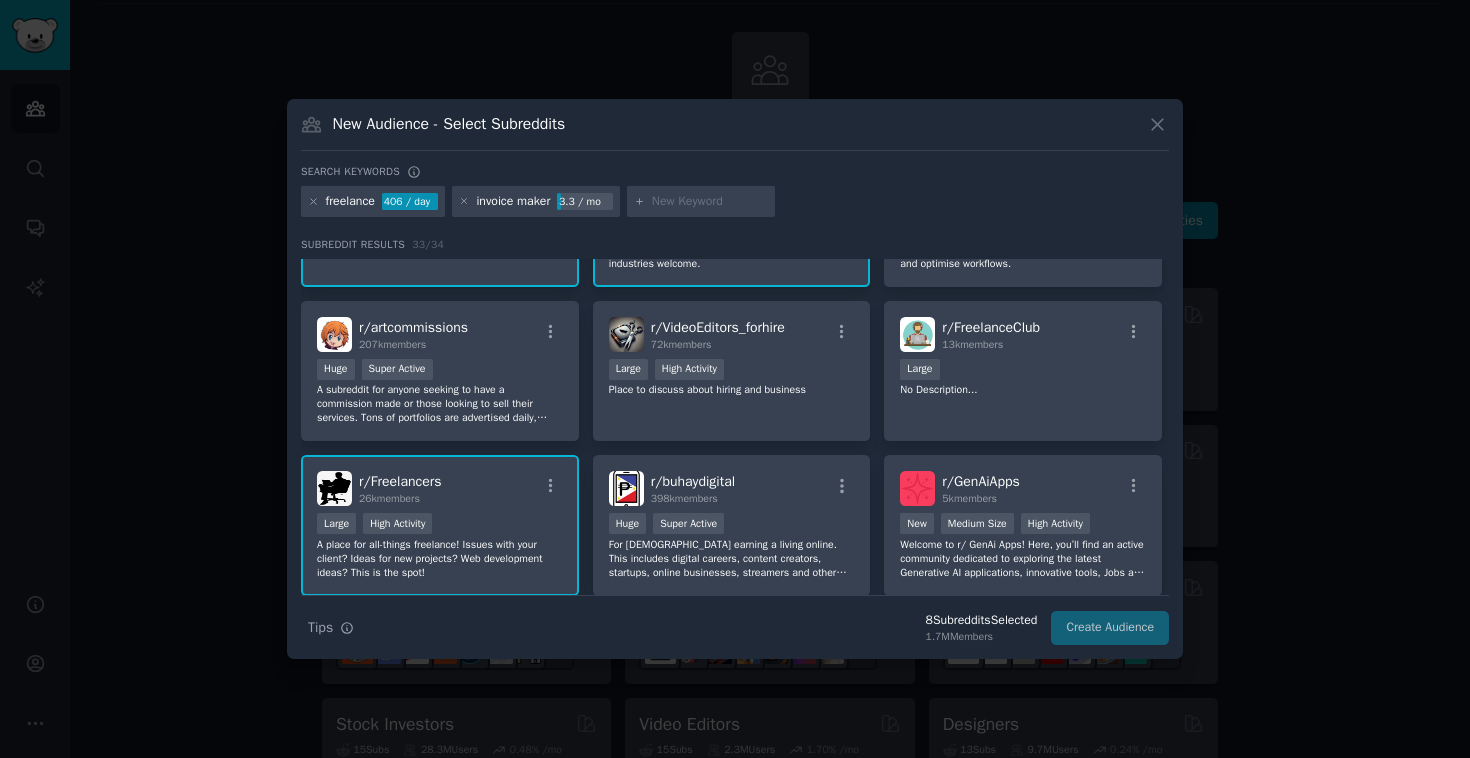 scroll, scrollTop: 0, scrollLeft: 0, axis: both 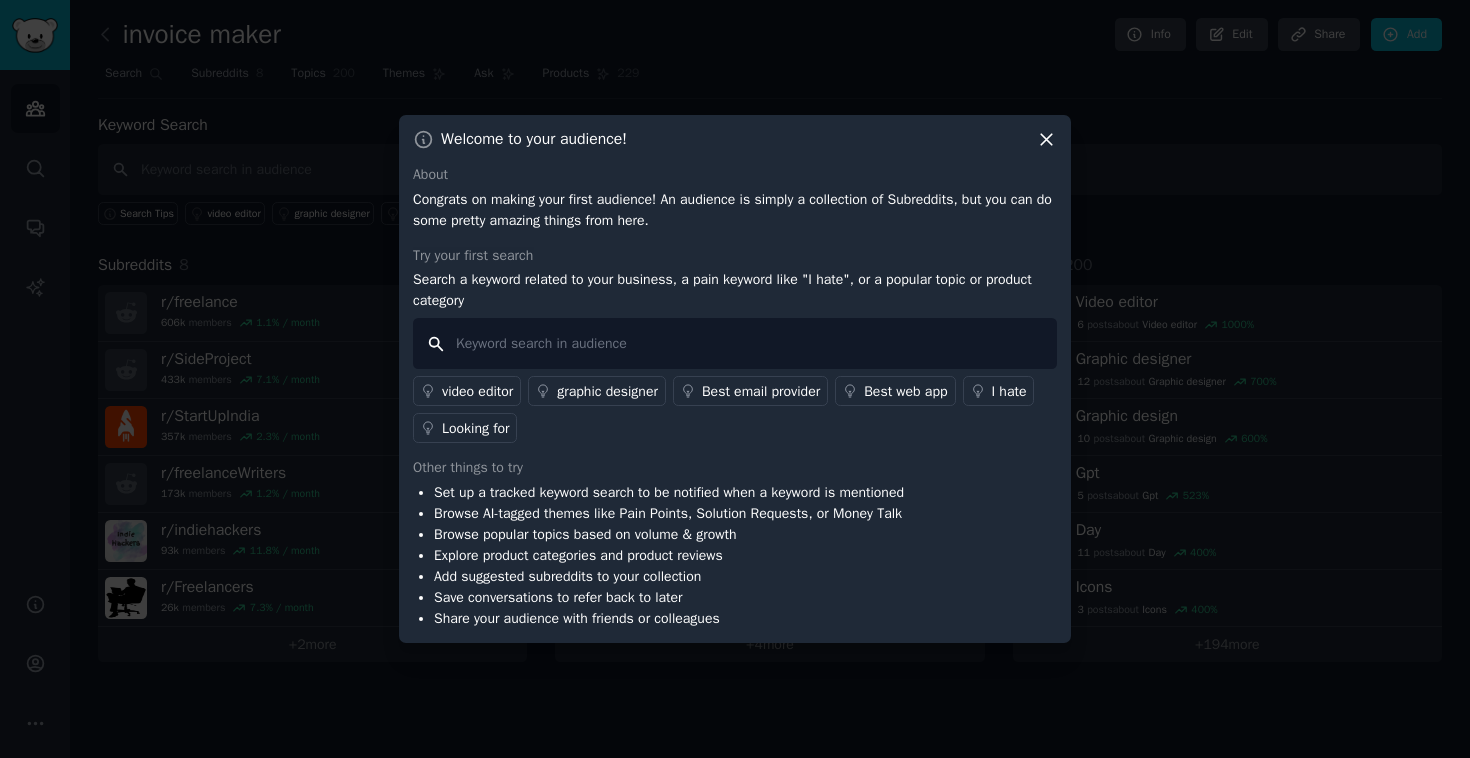 click at bounding box center [735, 343] 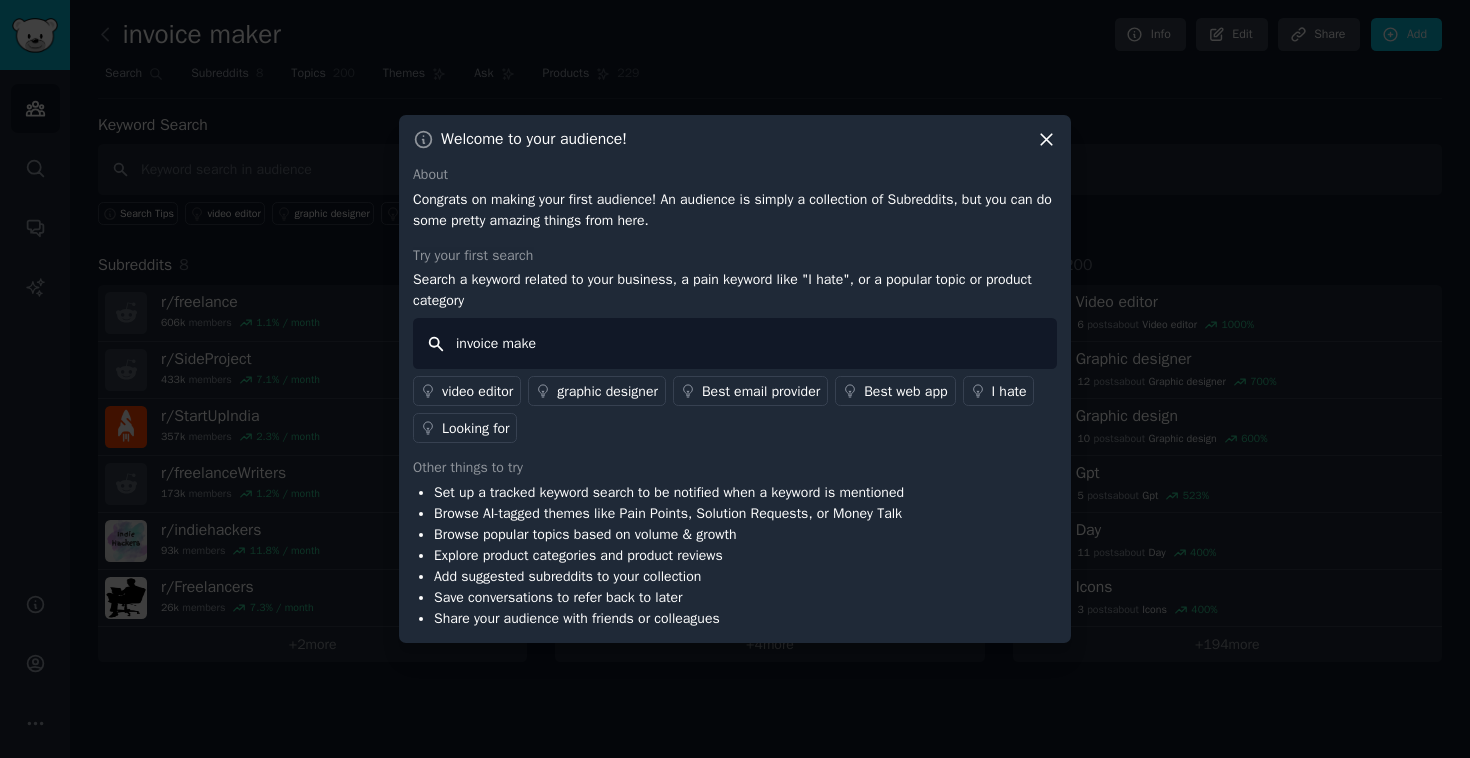 type on "invoice maker" 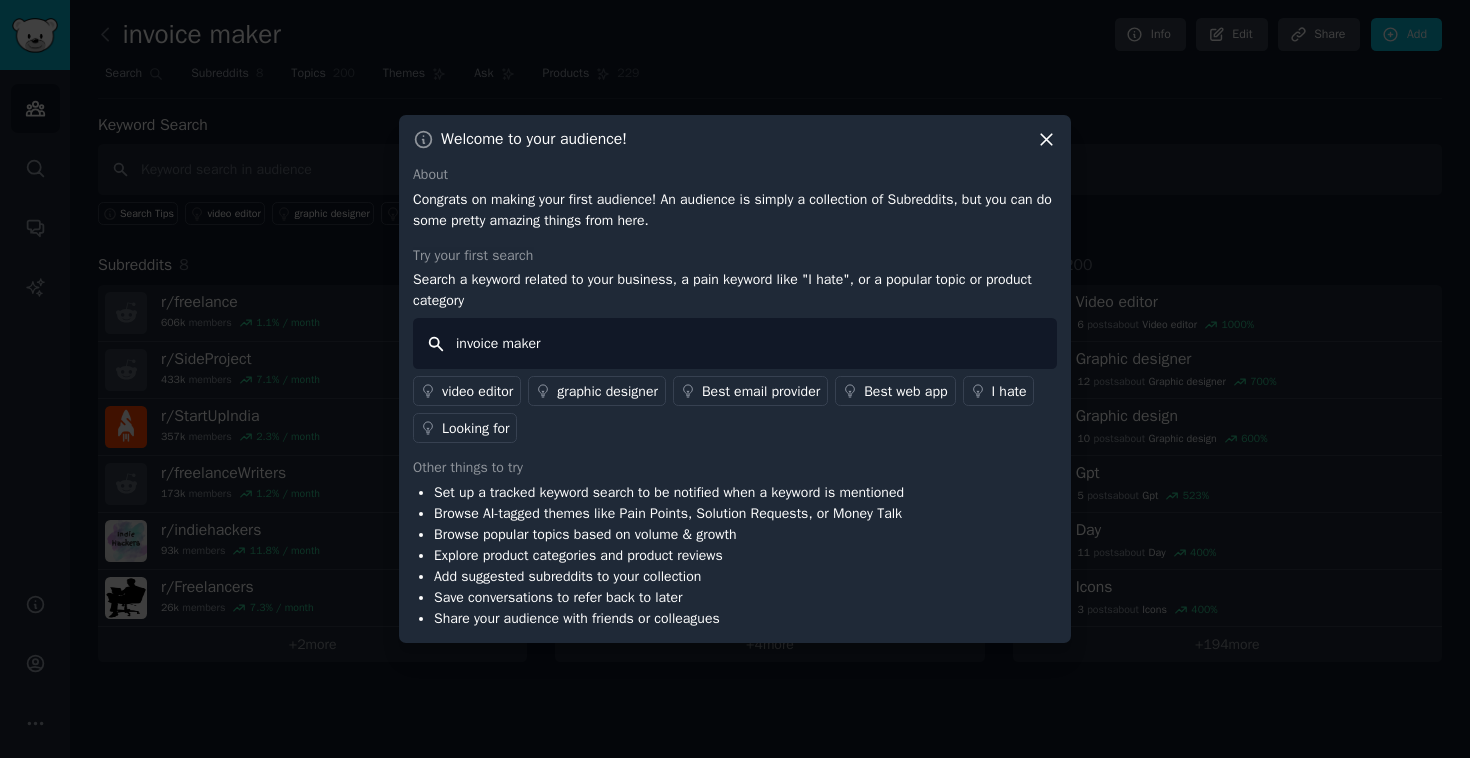 click on "invoice maker" at bounding box center (735, 343) 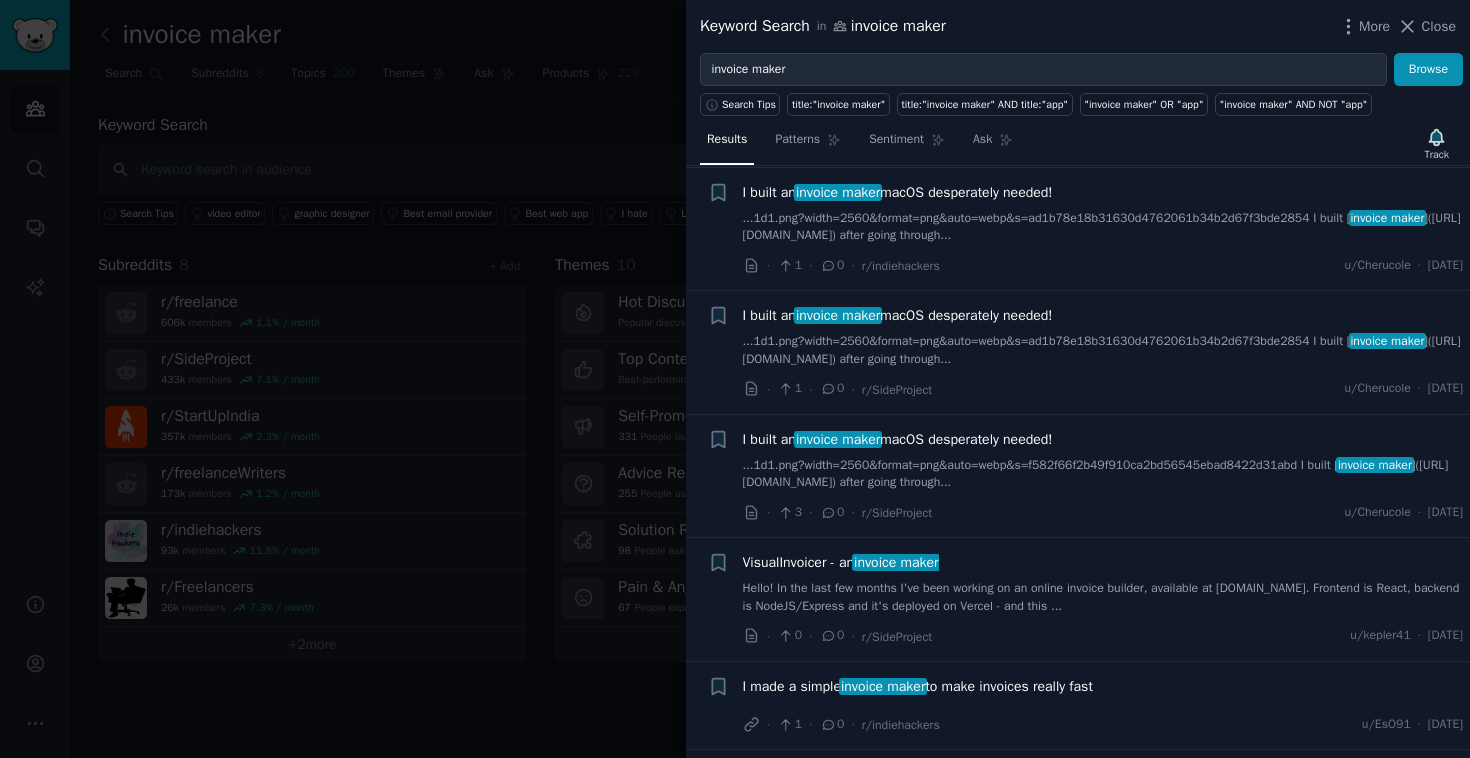 scroll, scrollTop: 286, scrollLeft: 0, axis: vertical 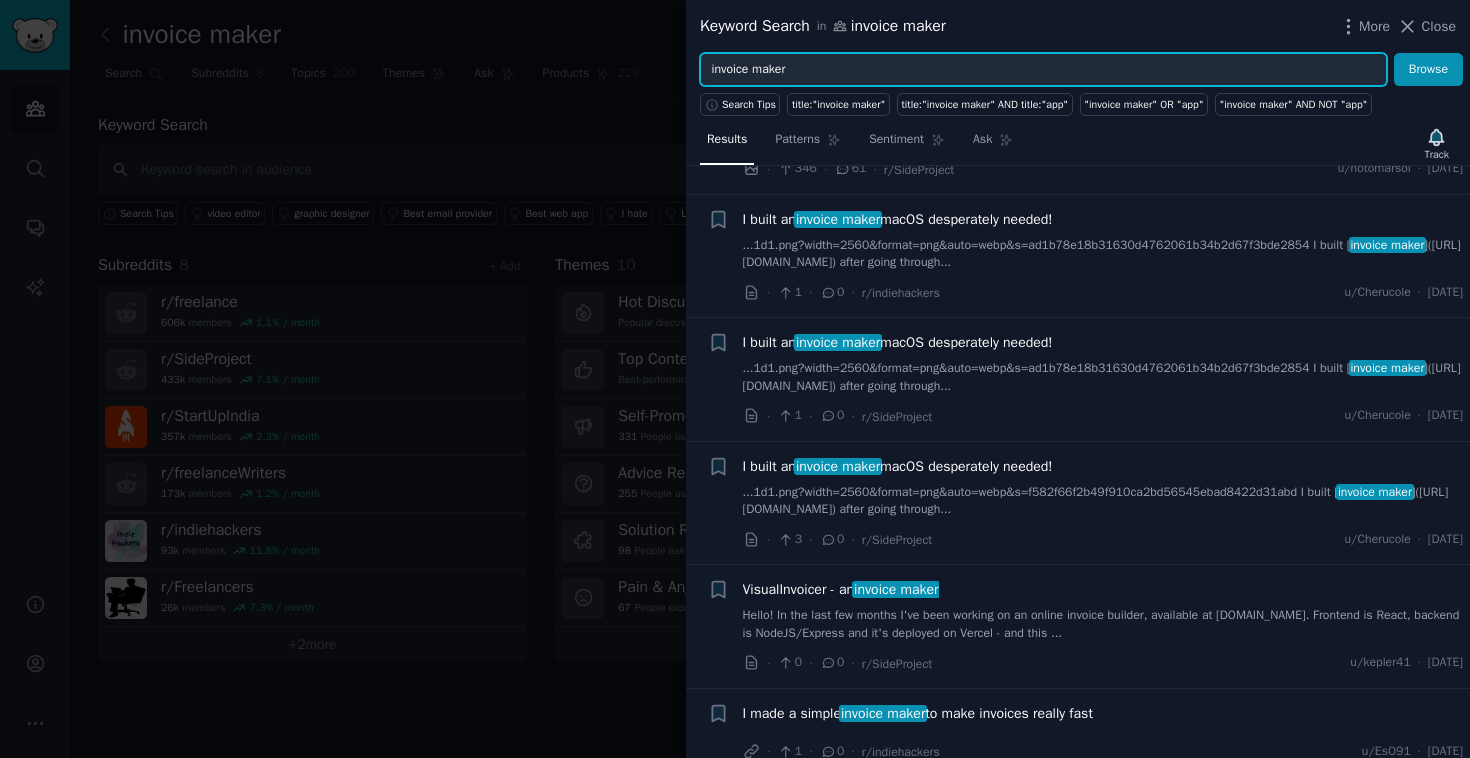 click on "invoice maker" at bounding box center [1043, 70] 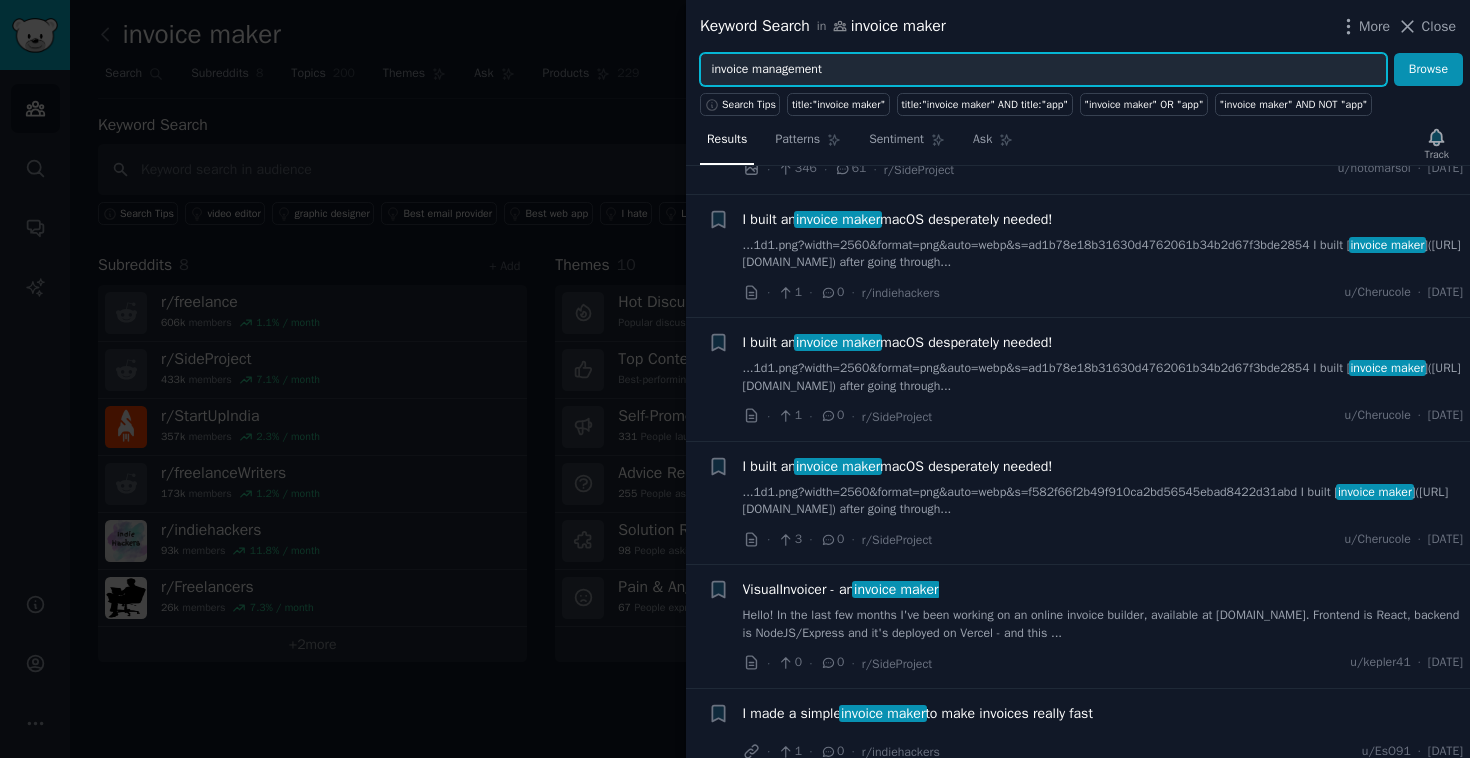 click on "Browse" at bounding box center (1428, 70) 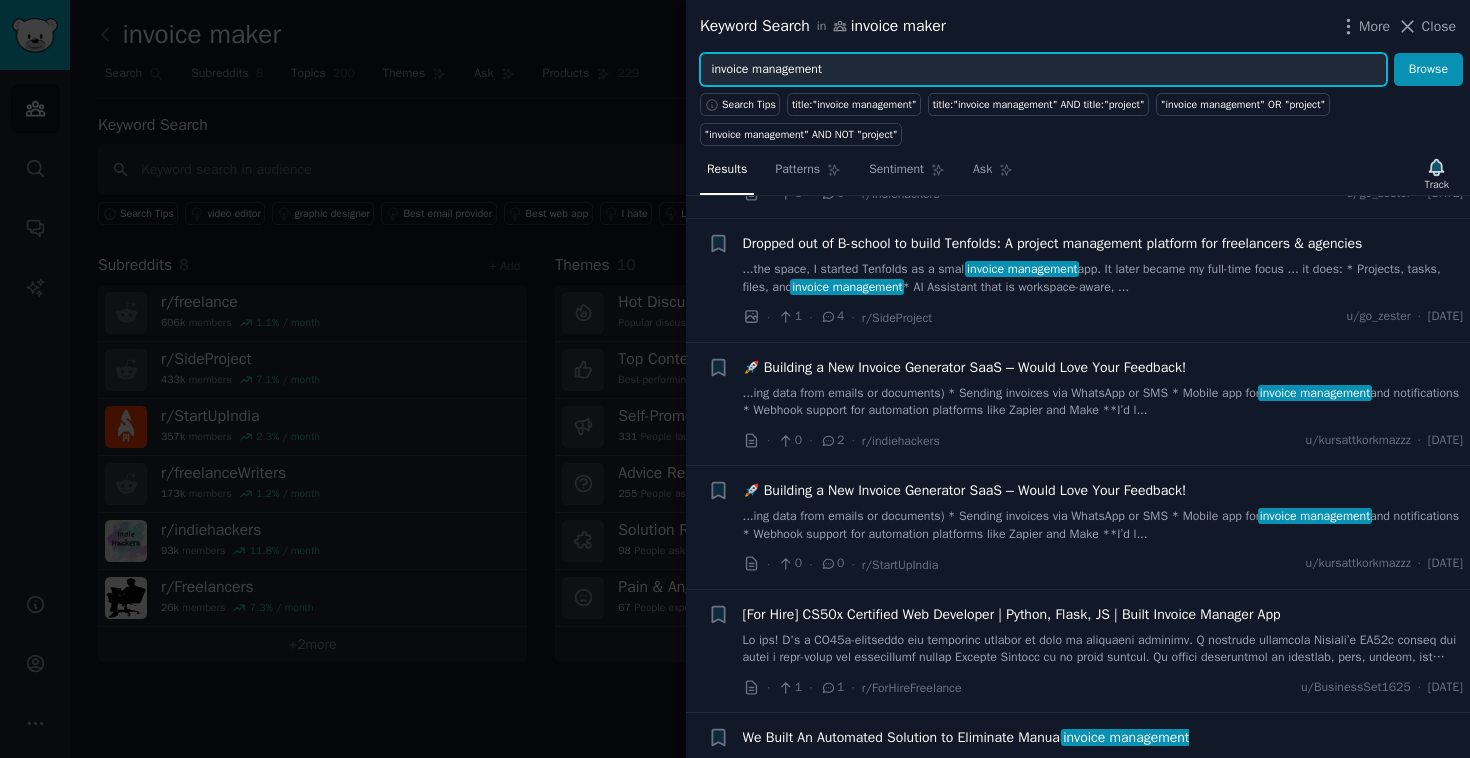 scroll, scrollTop: 599, scrollLeft: 0, axis: vertical 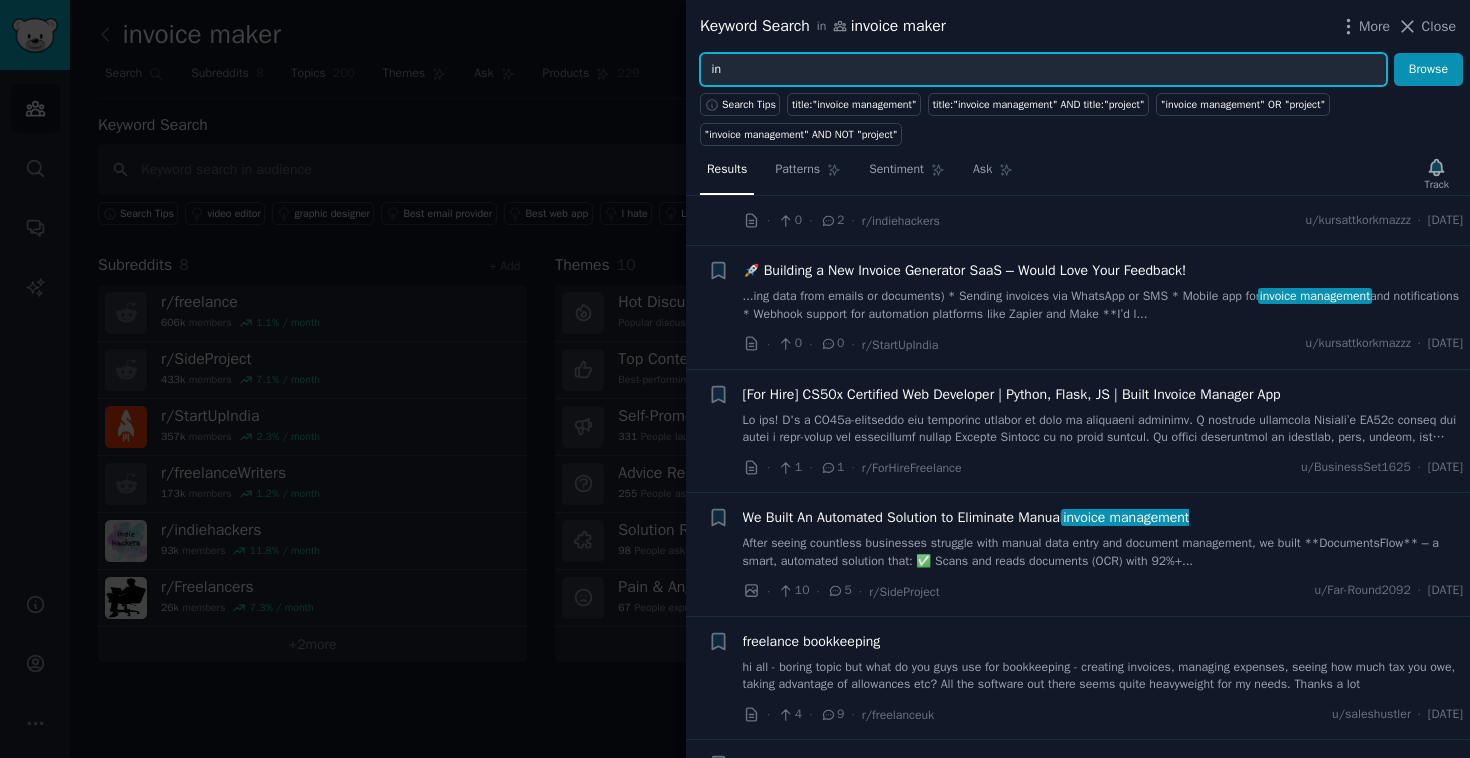 type on "i" 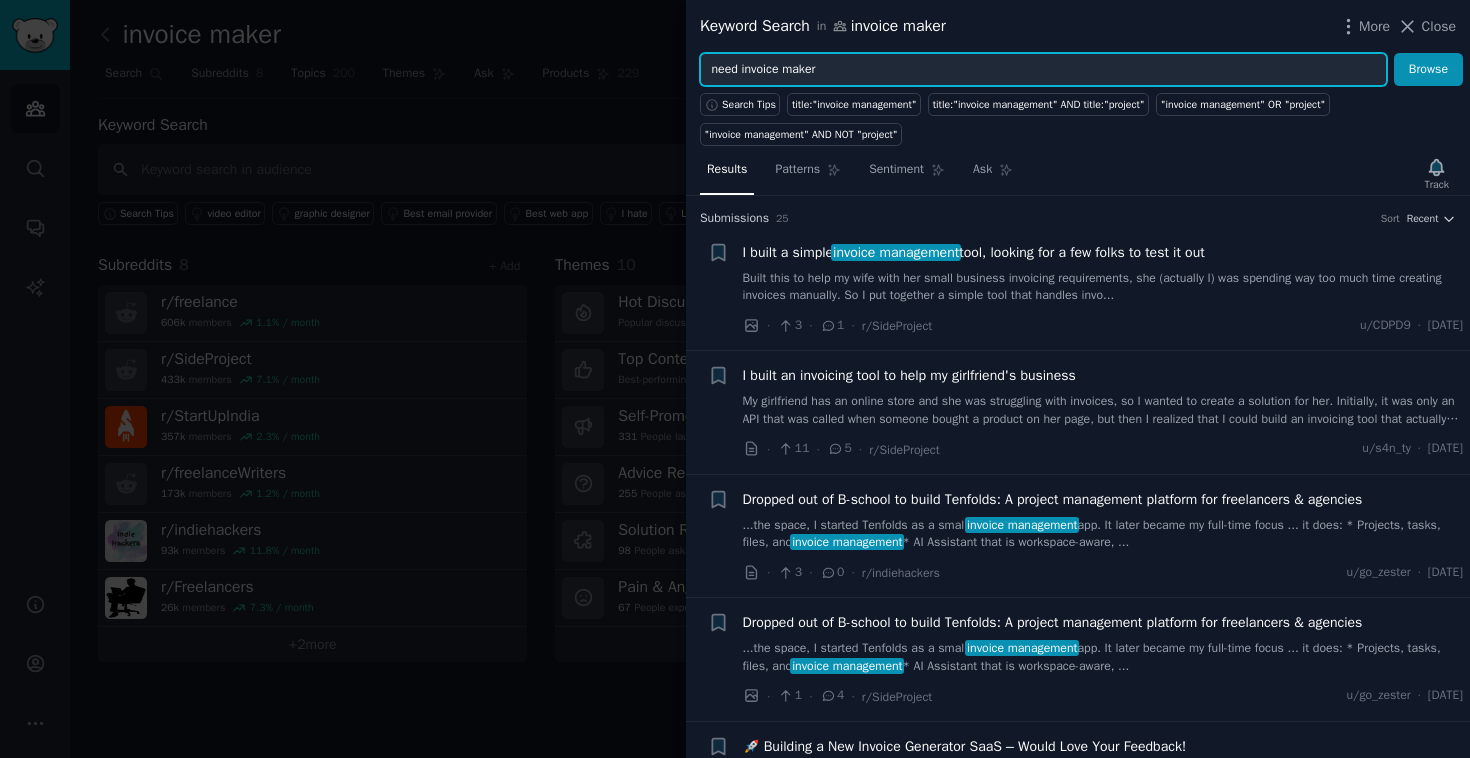 click on "Browse" at bounding box center [1428, 70] 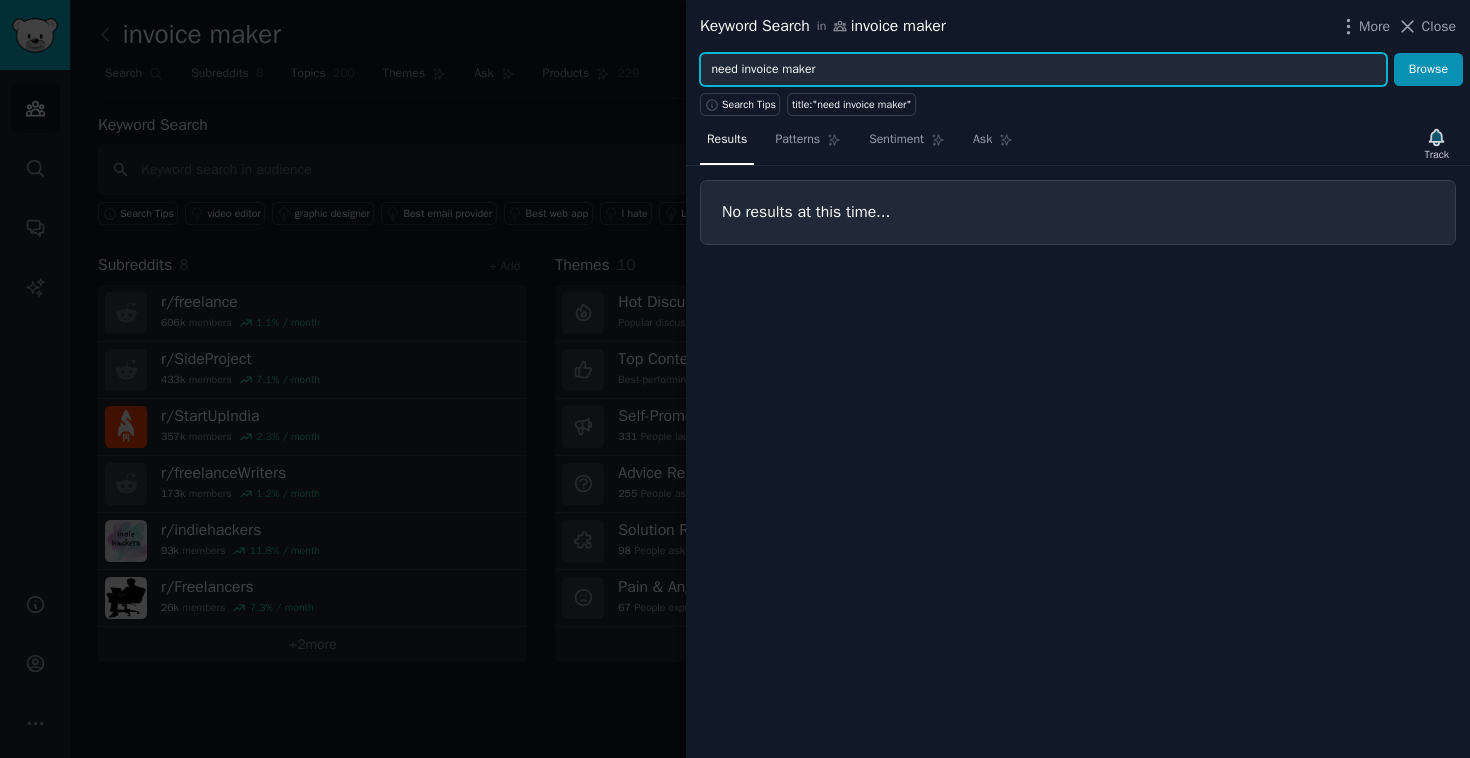 click on "need invoice maker" at bounding box center [1043, 70] 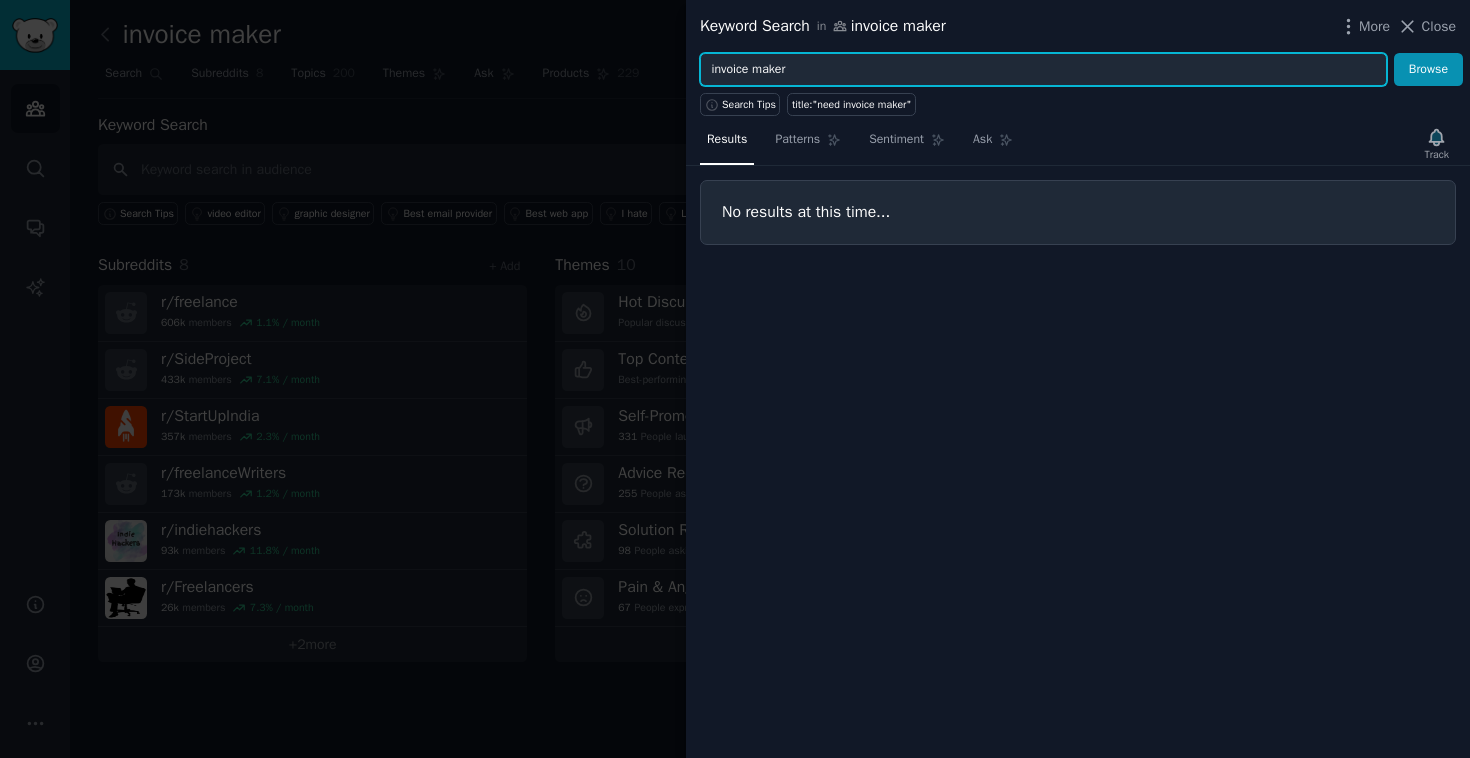click on "Browse" at bounding box center [1428, 70] 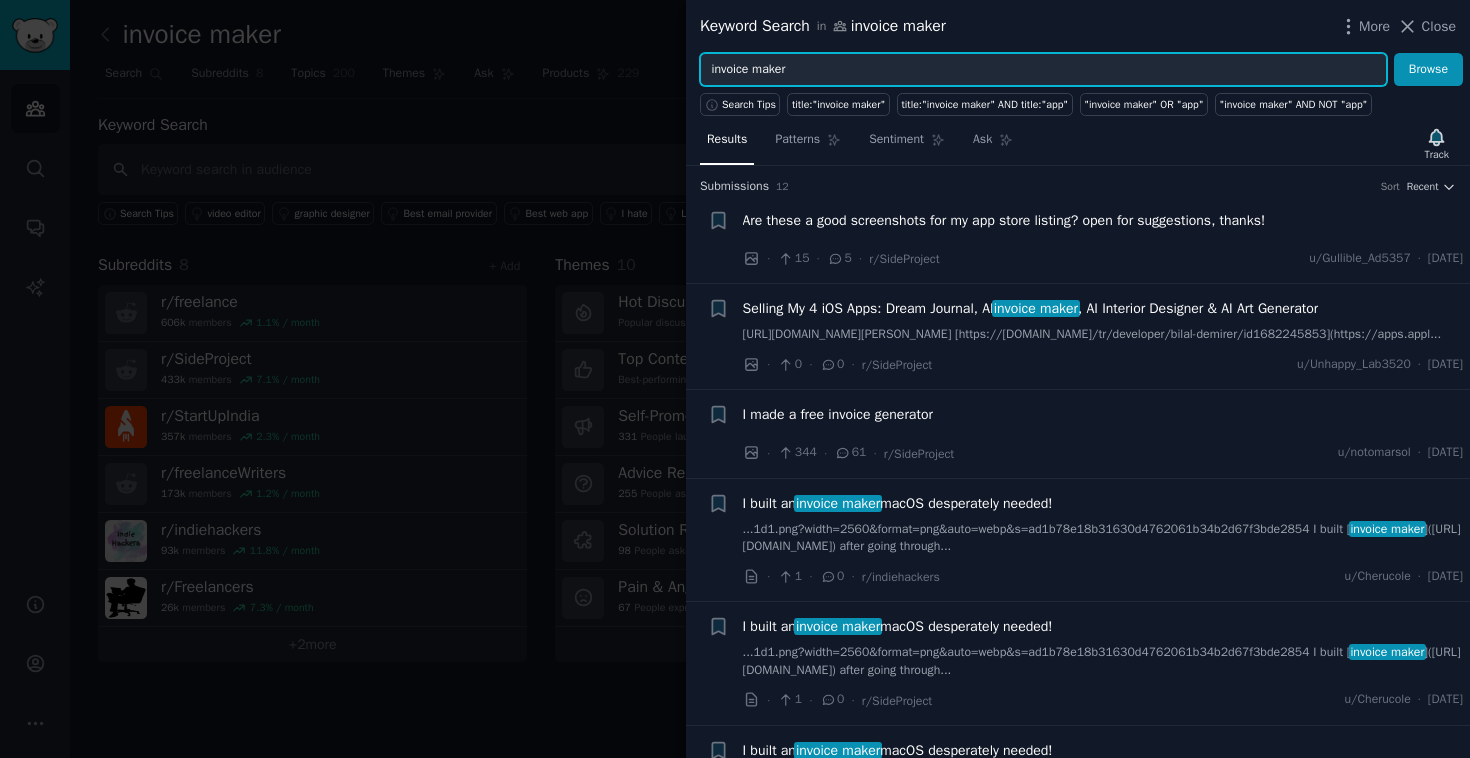 scroll, scrollTop: 0, scrollLeft: 0, axis: both 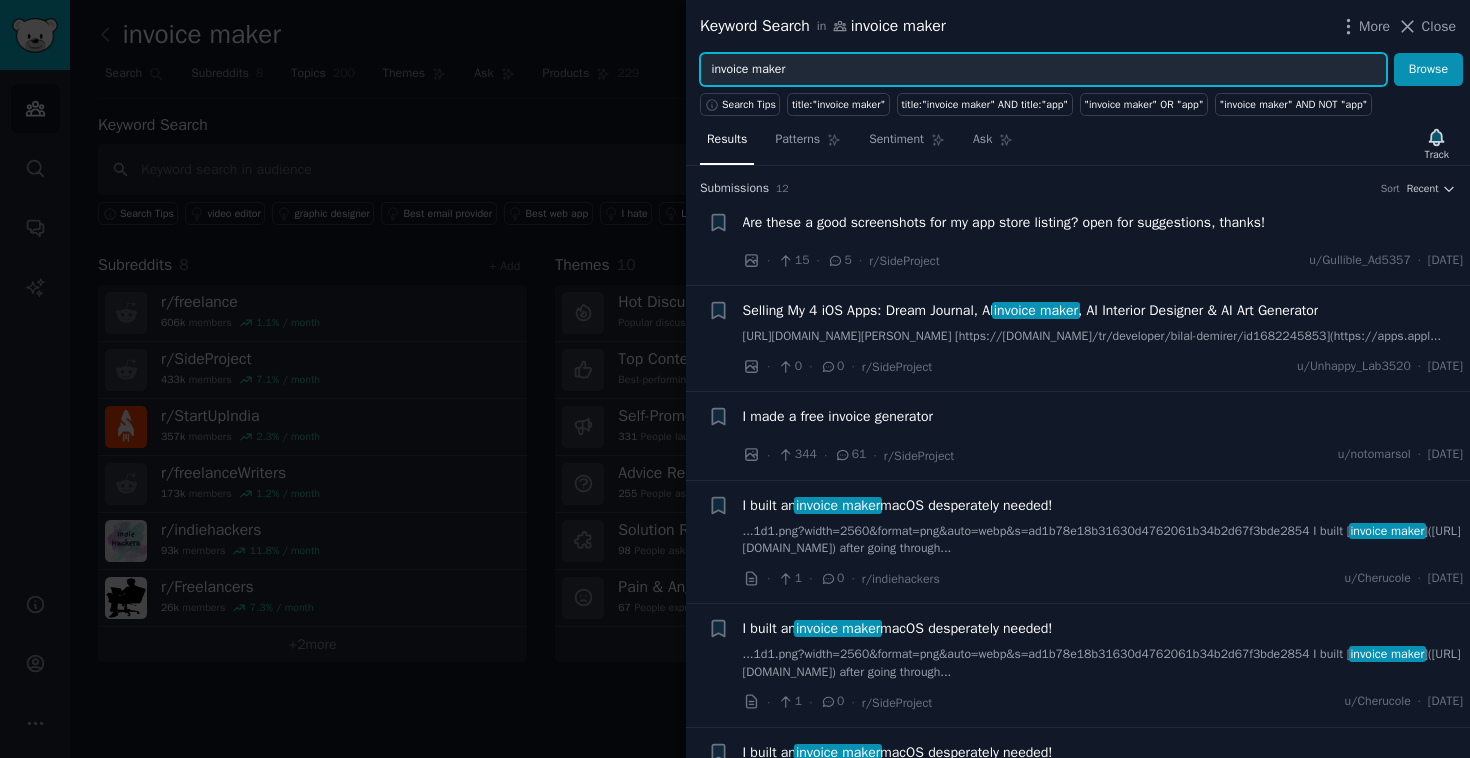 click on "invoice maker" at bounding box center (1043, 70) 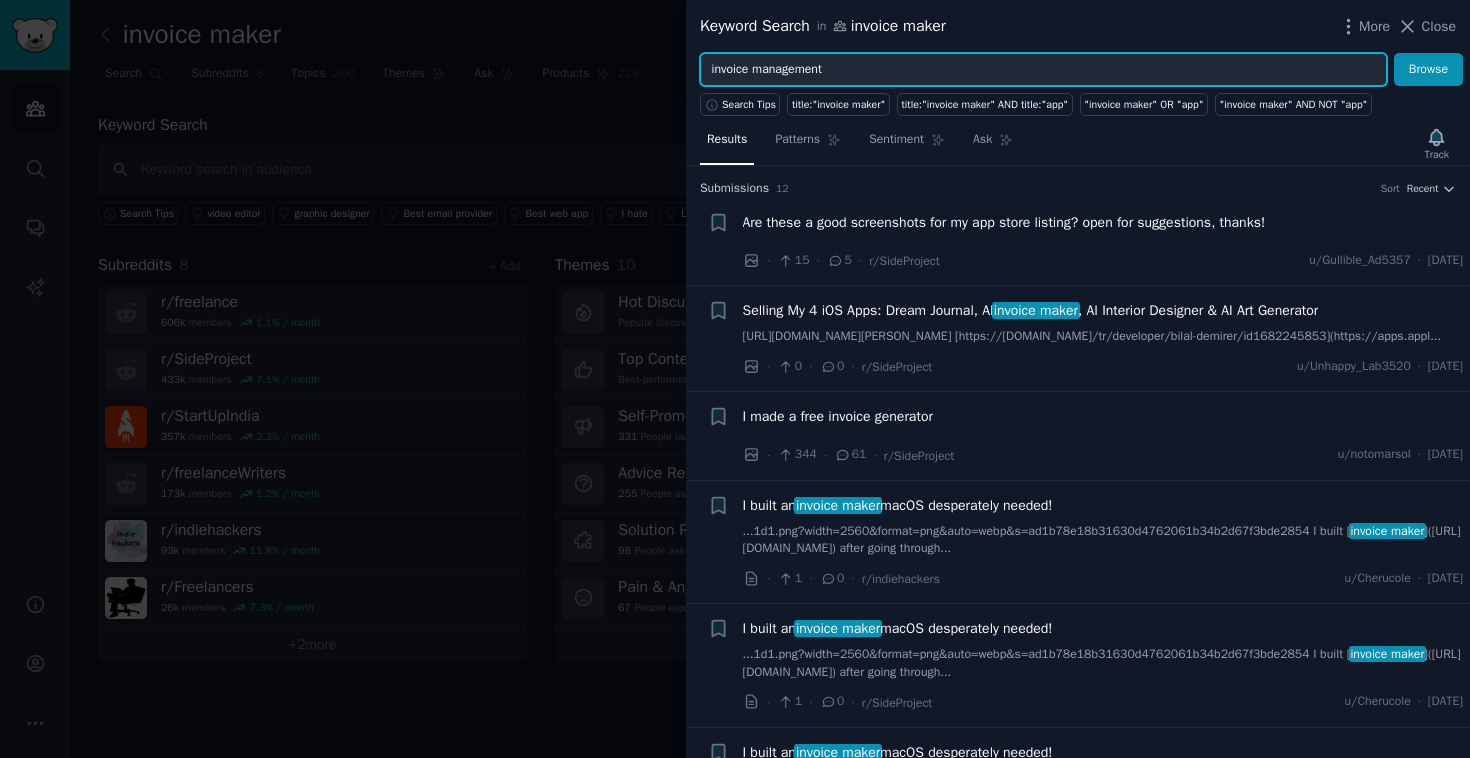 type on "invoice management" 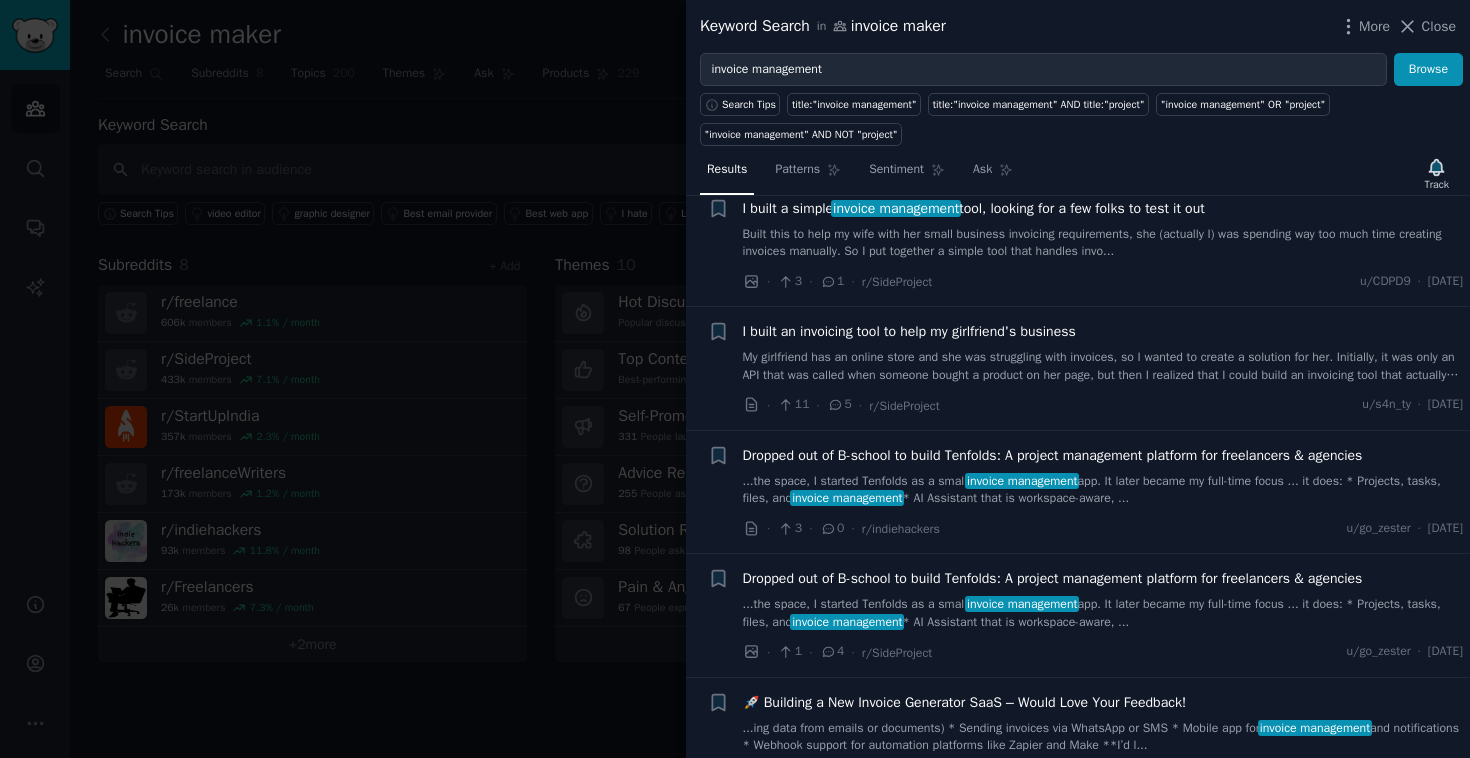 click on "I built an invoicing tool to help my girlfriend's business" at bounding box center (909, 331) 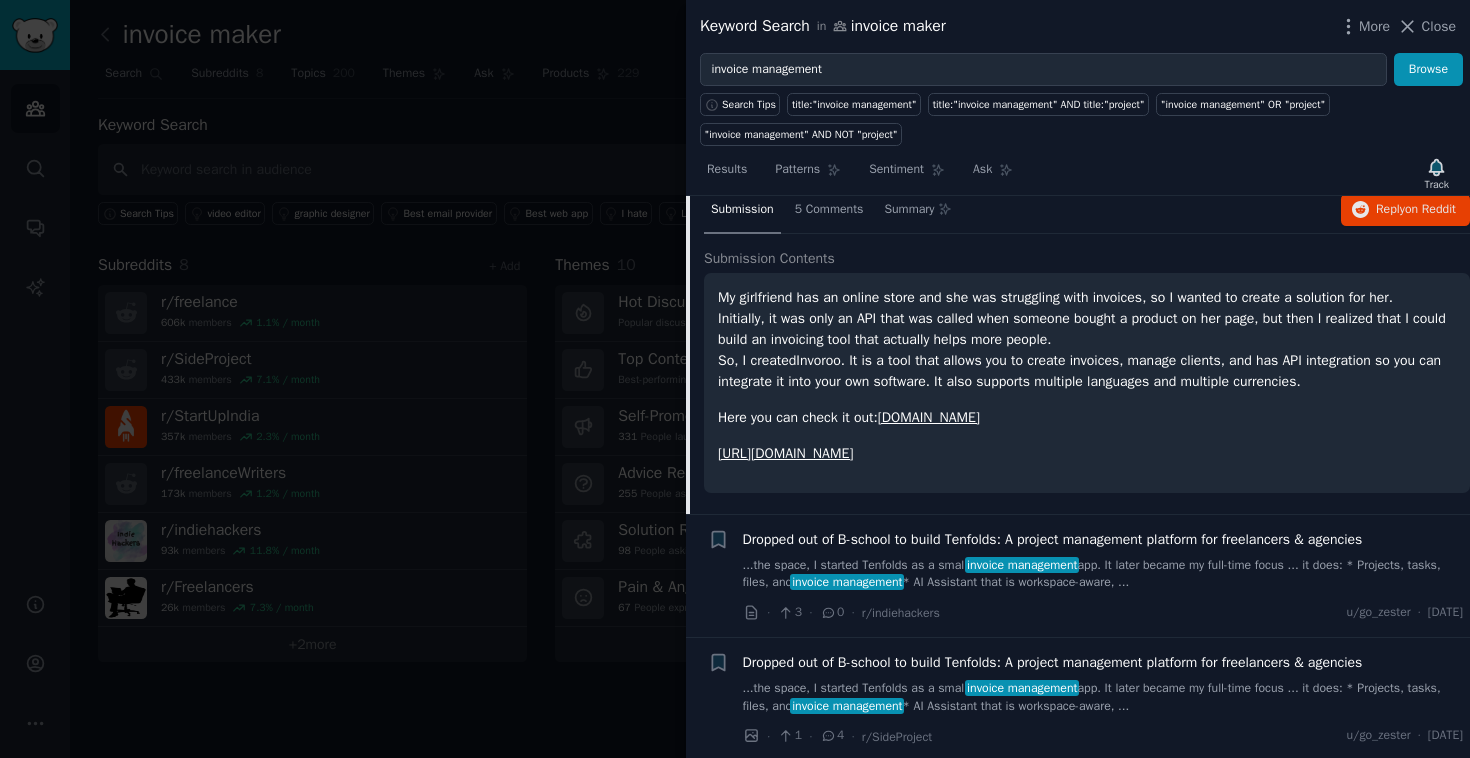 scroll, scrollTop: 236, scrollLeft: 0, axis: vertical 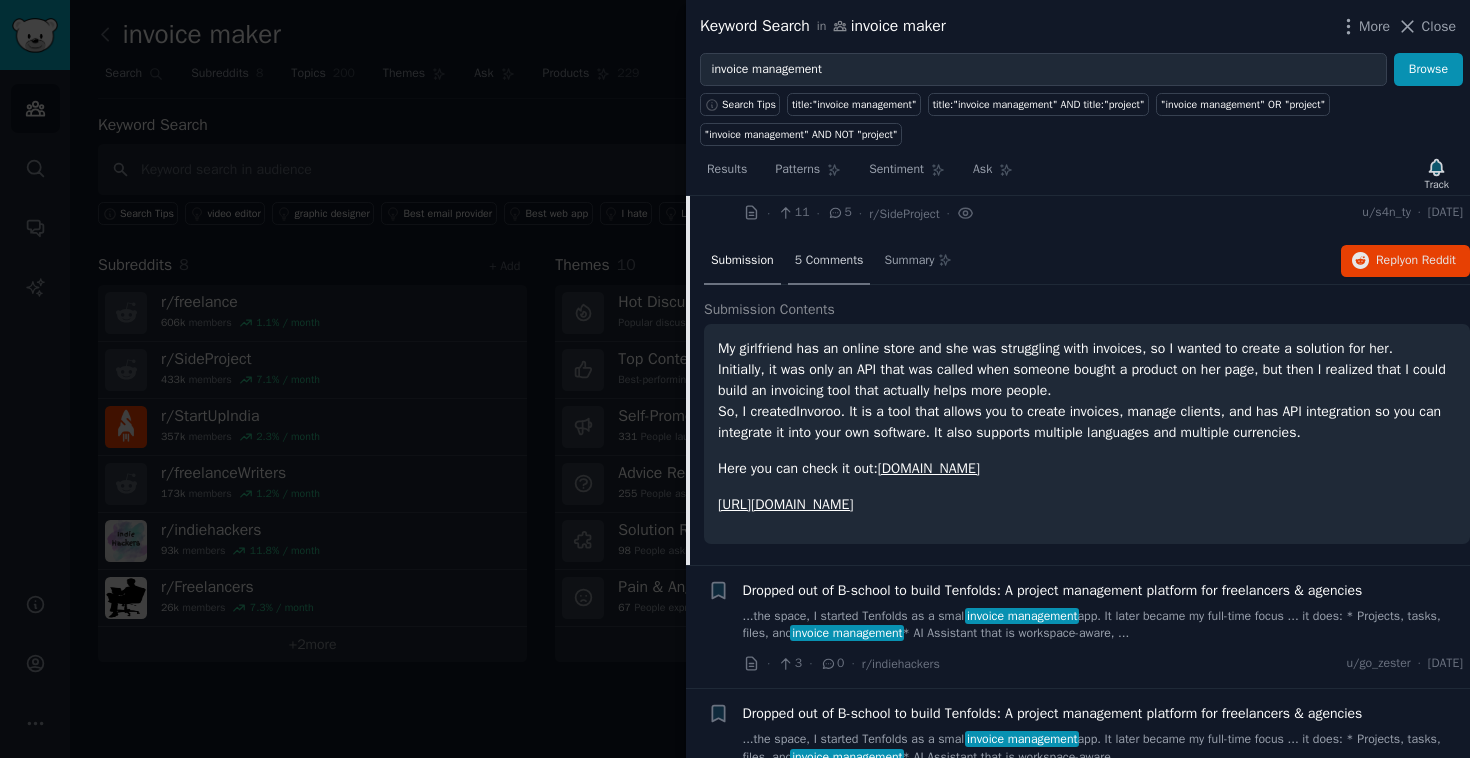click on "5 Comments" at bounding box center [829, 262] 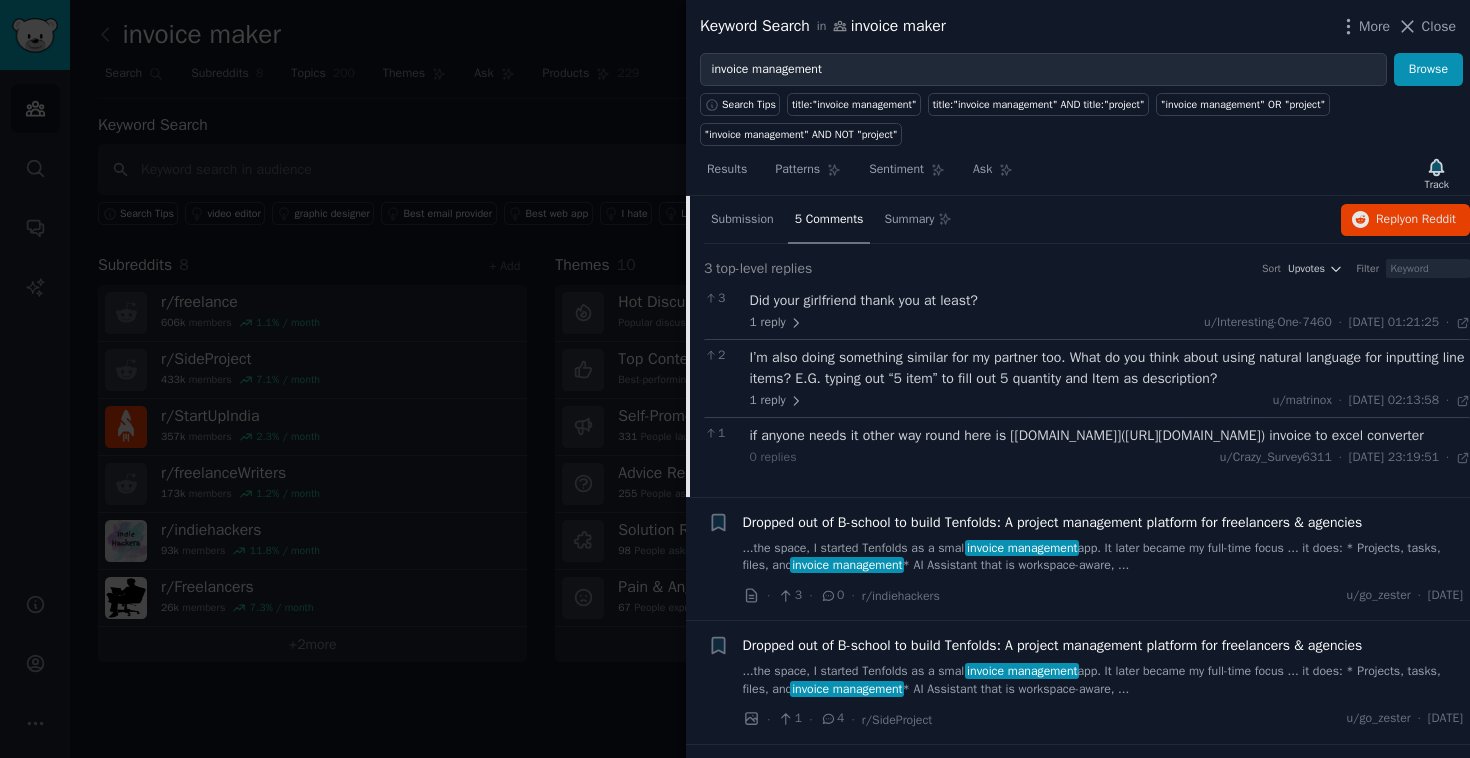 scroll, scrollTop: 0, scrollLeft: 0, axis: both 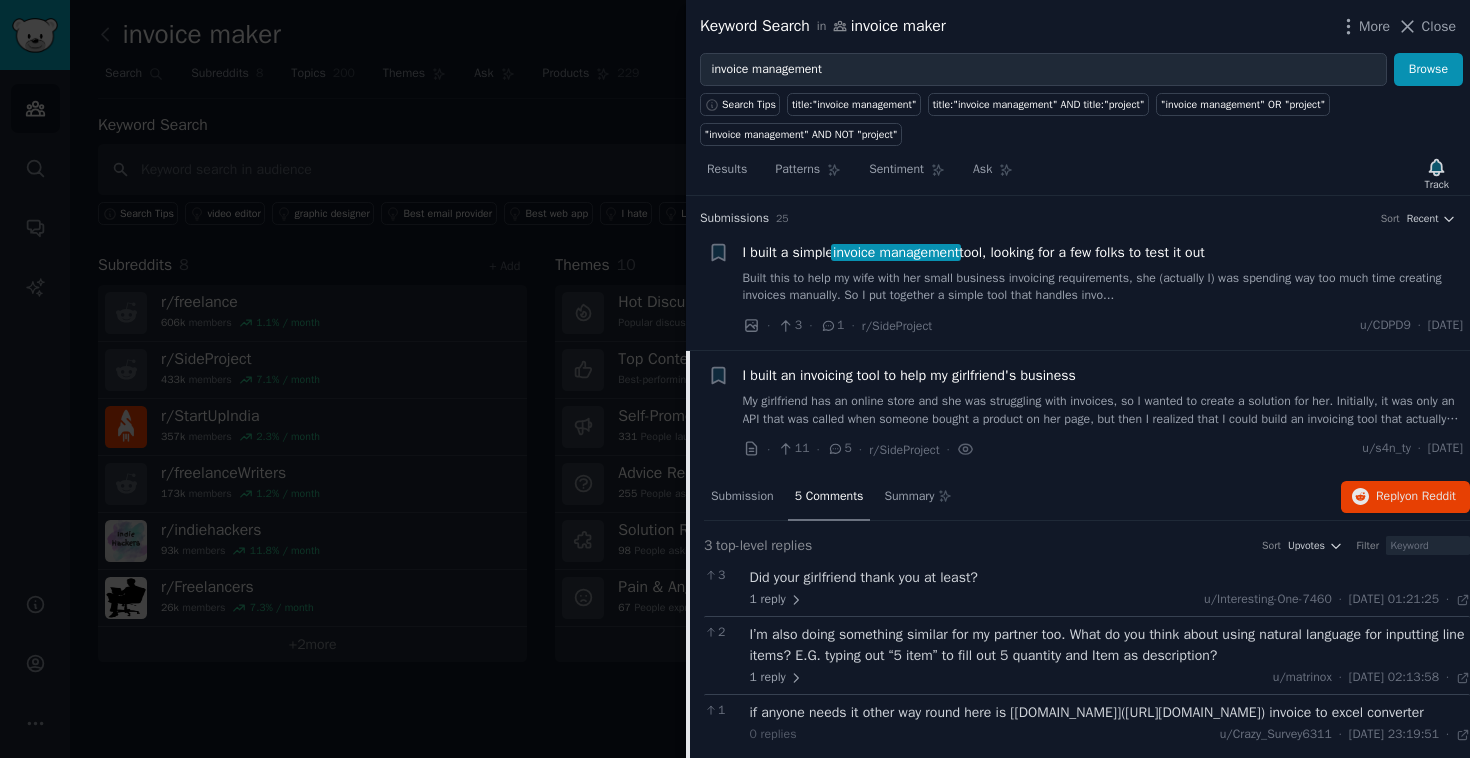 click on "My girlfriend has an online store and she was struggling with invoices, so I wanted to create a solution for her.
Initially, it was only an API that was called when someone bought a product on her page, but then I realized that I could build an invoicing tool that actually helps more people.
So, I created **Invoroo**. It is a tool that allows you to create invoices, manage clients, and has API integration so you can integrate it into your own software. It also supports multiple languages and multiple currencies.
Here you can check it out: [[DOMAIN_NAME]]([URL][DOMAIN_NAME])
[URL][DOMAIN_NAME]" at bounding box center (1103, 410) 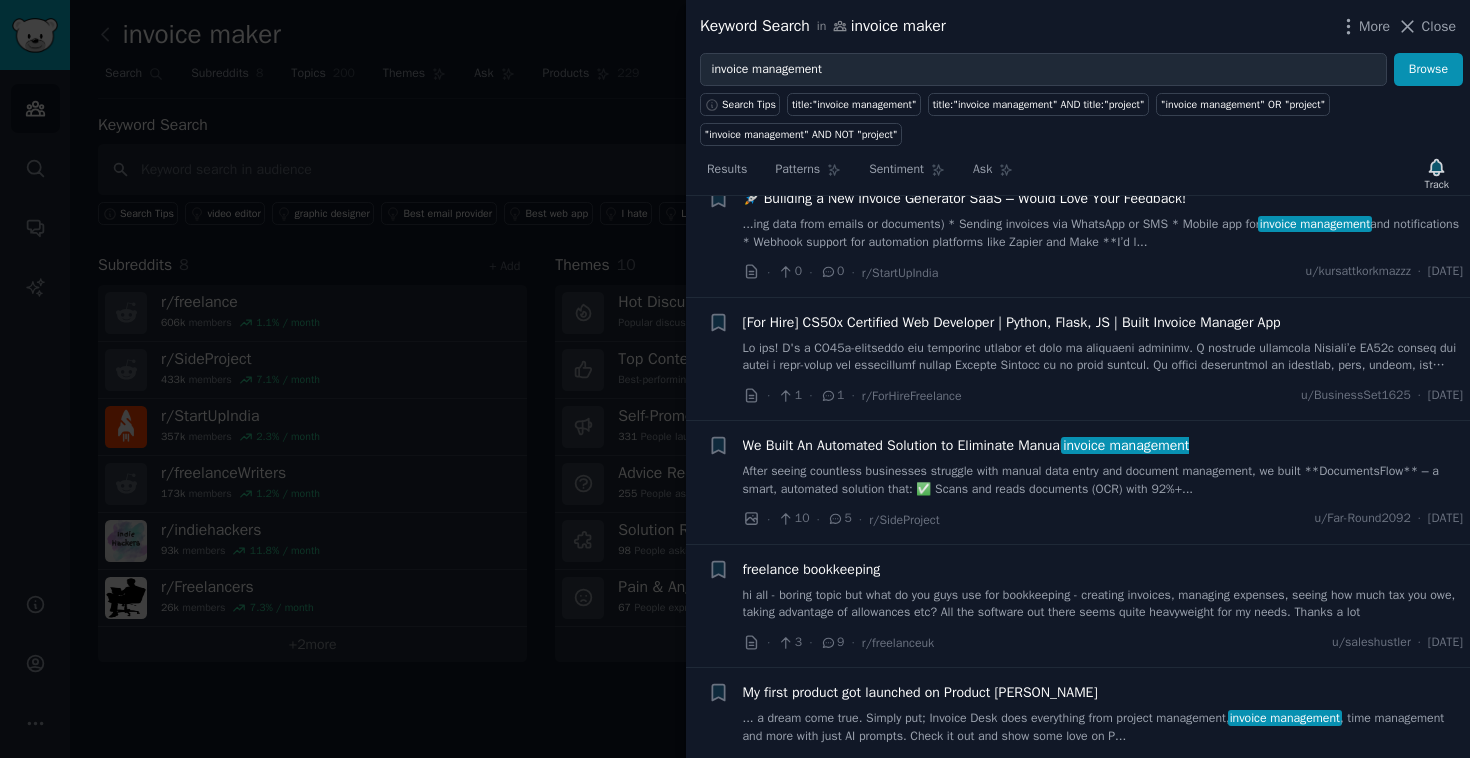 scroll, scrollTop: 672, scrollLeft: 0, axis: vertical 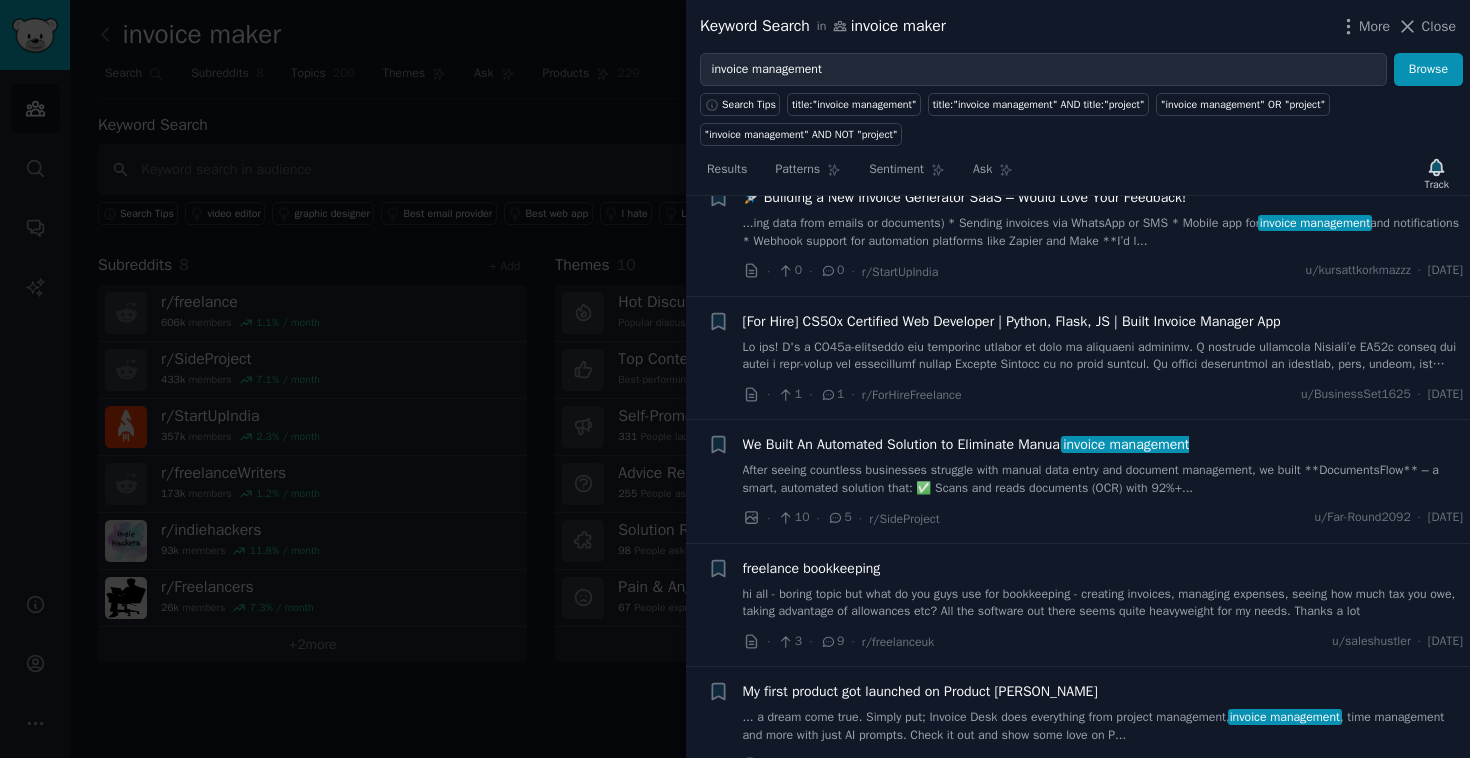 click 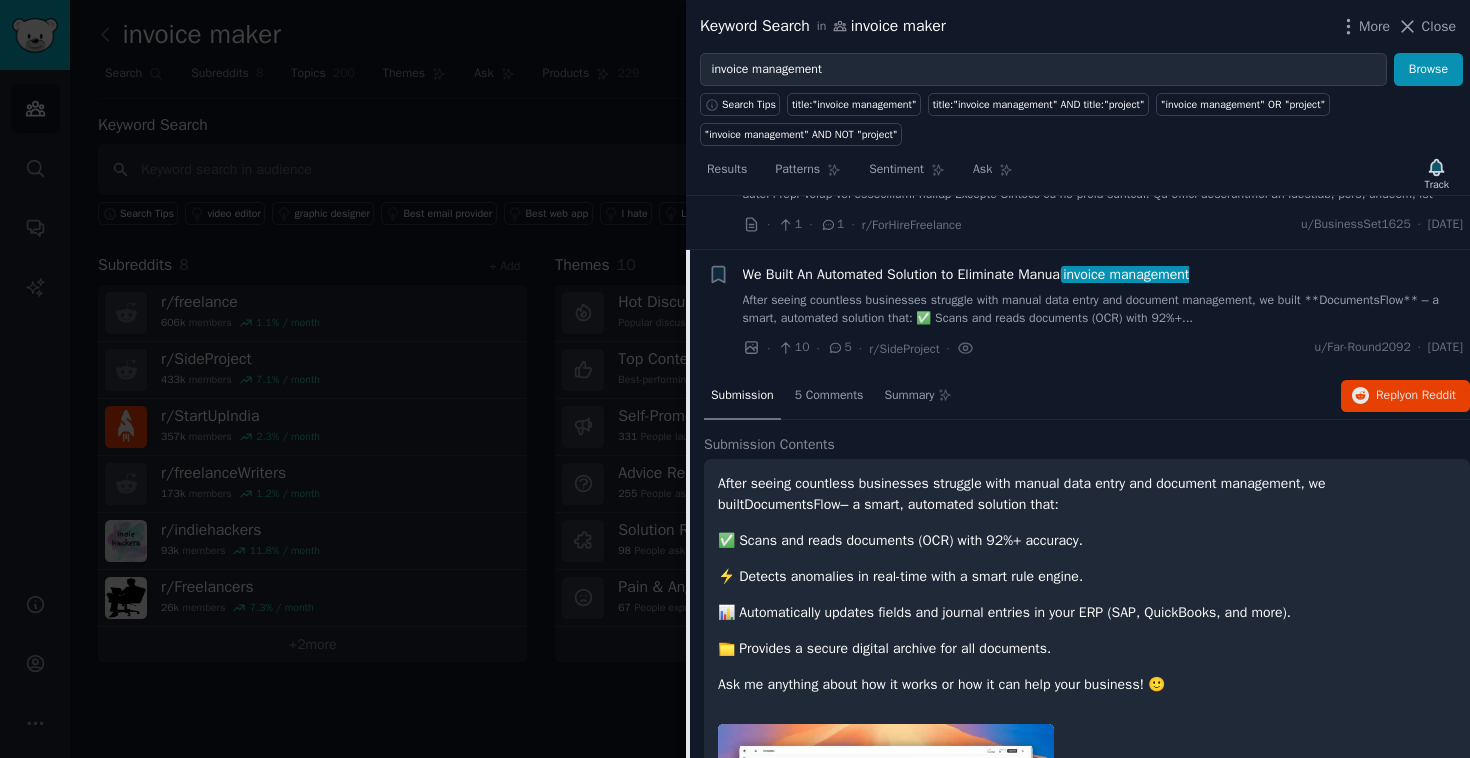 scroll, scrollTop: 896, scrollLeft: 0, axis: vertical 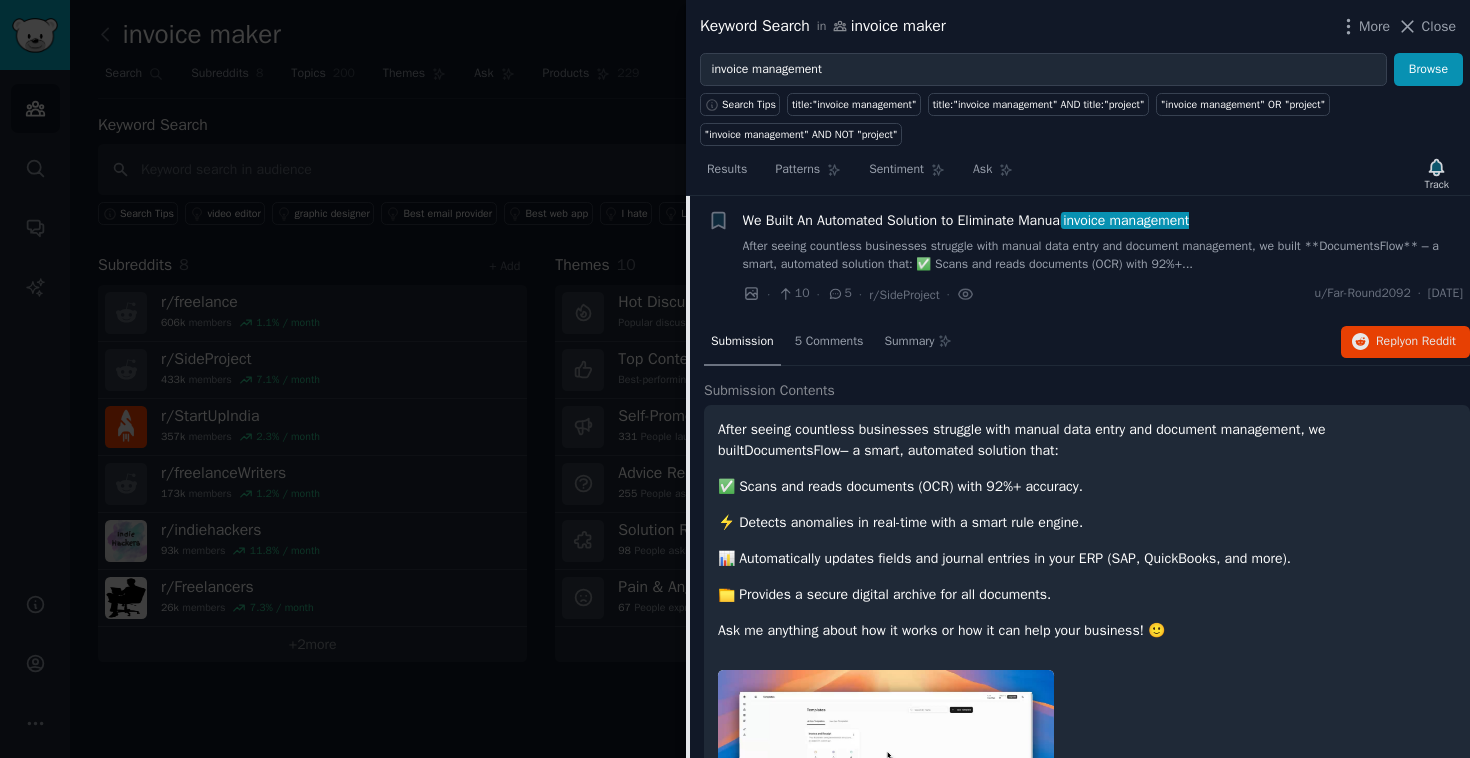 click 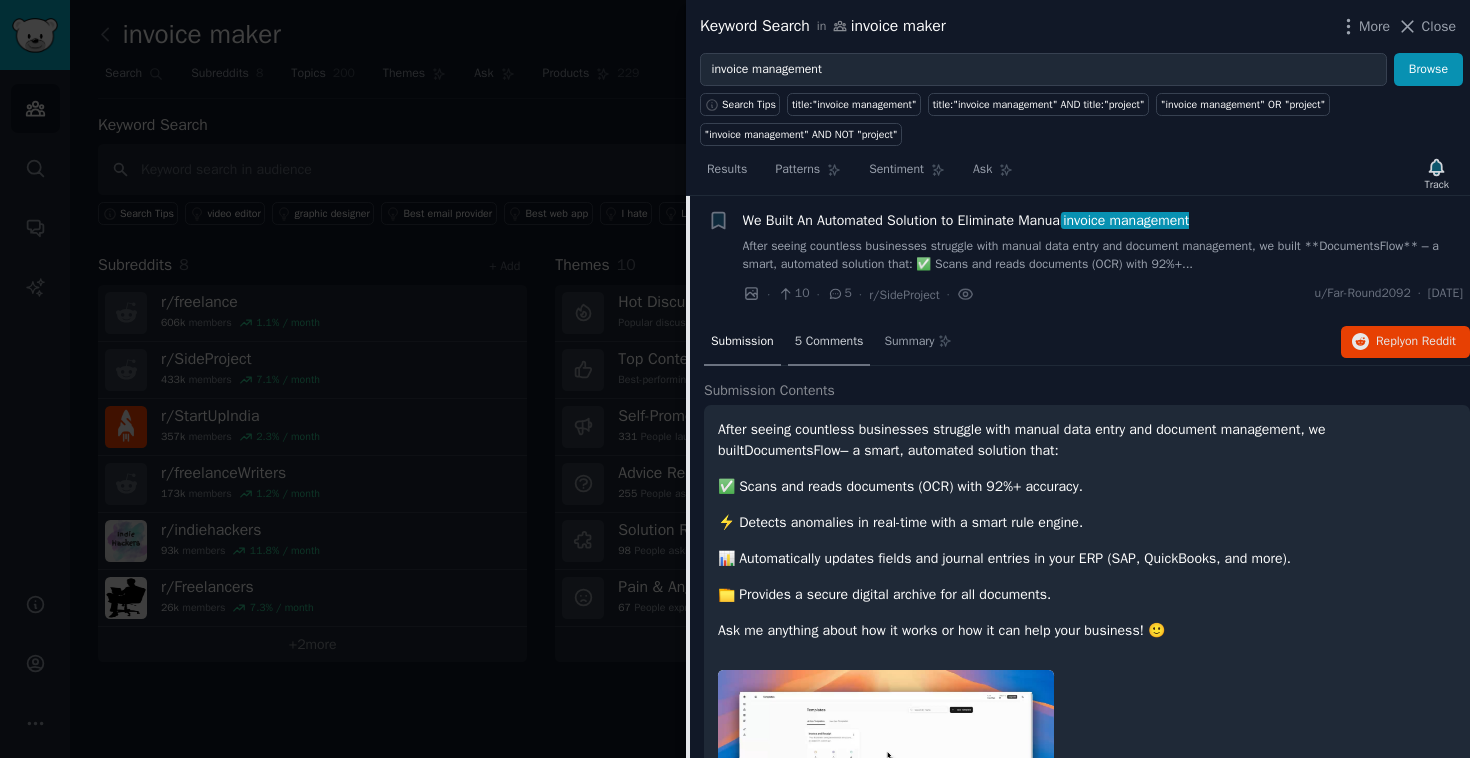 click on "5 Comments" at bounding box center [829, 342] 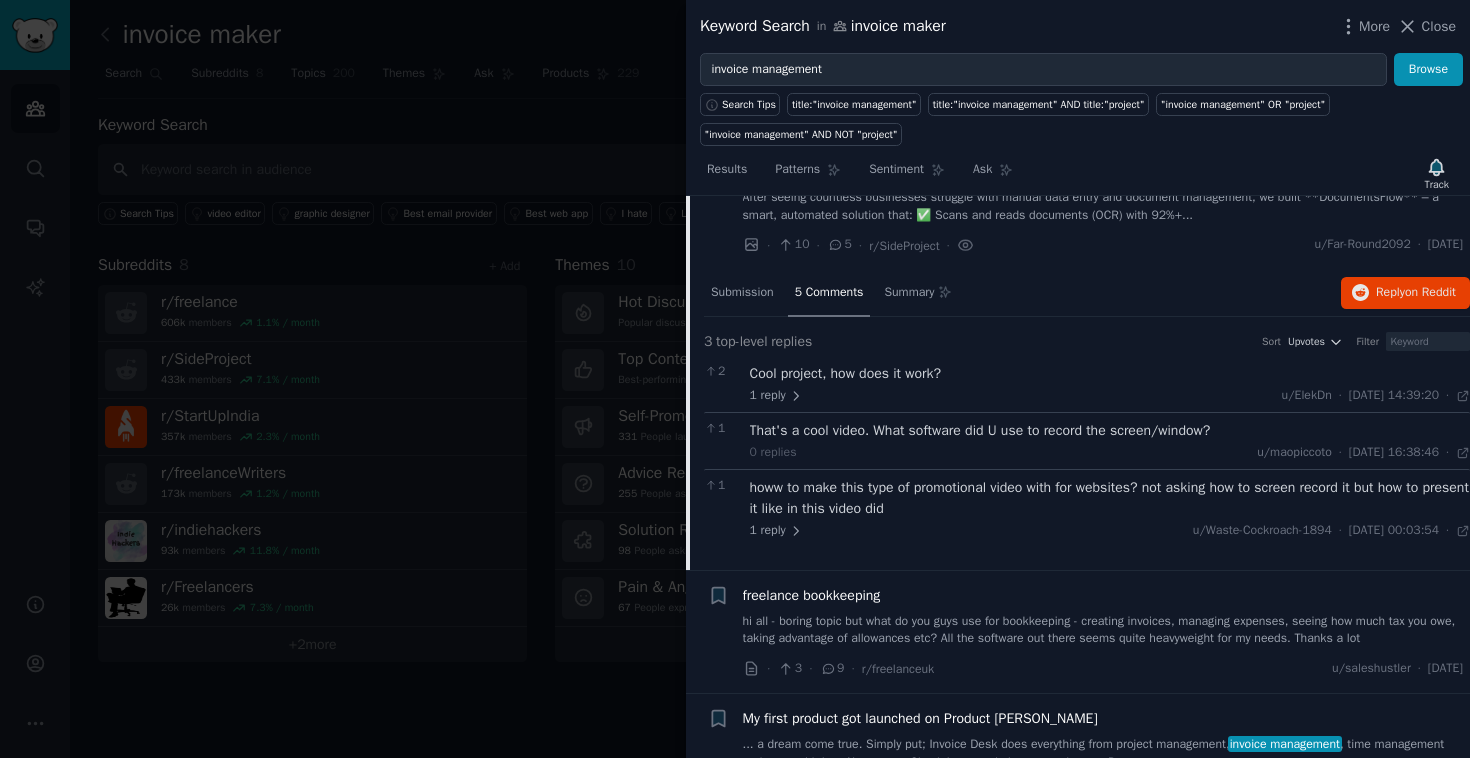 scroll, scrollTop: 957, scrollLeft: 0, axis: vertical 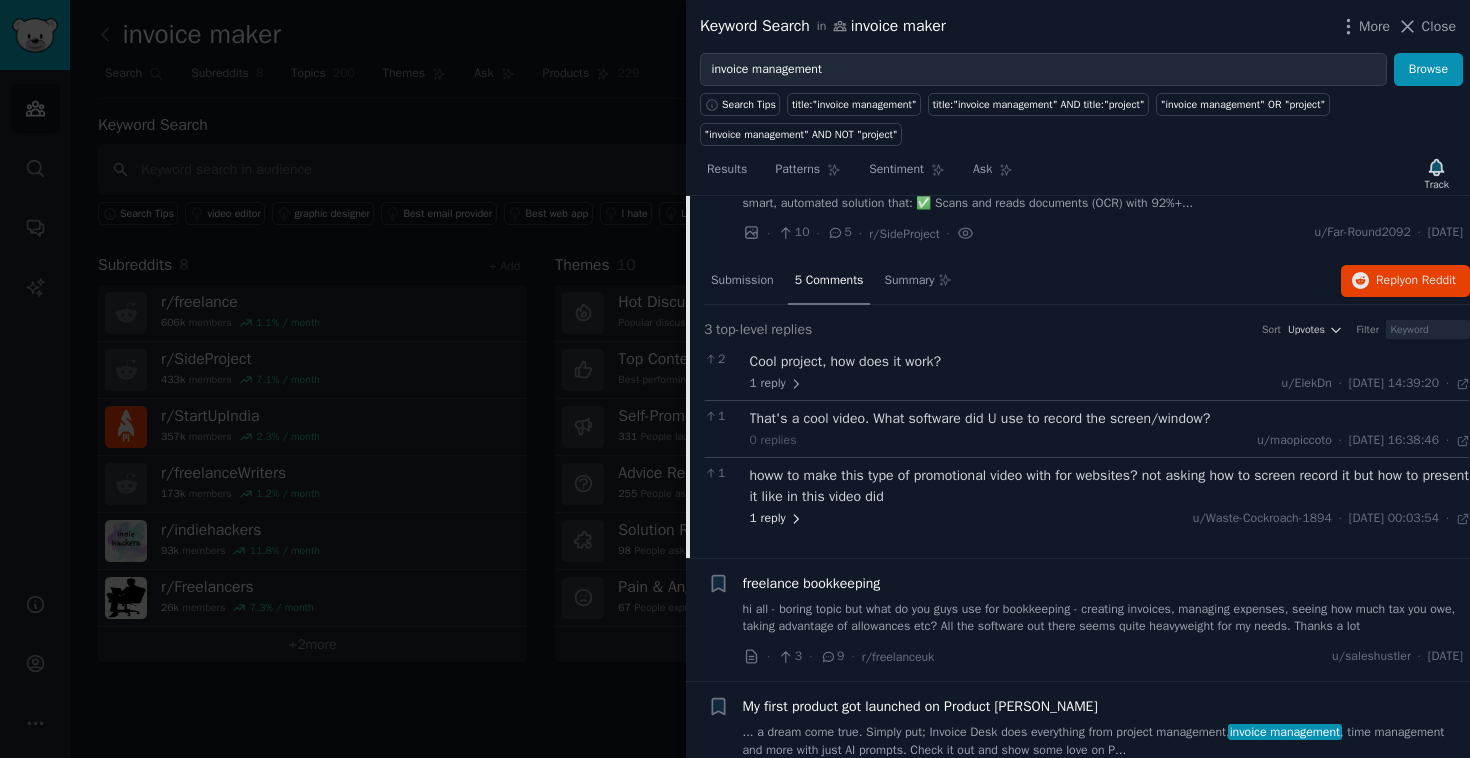 click on "1   reply" at bounding box center [777, 519] 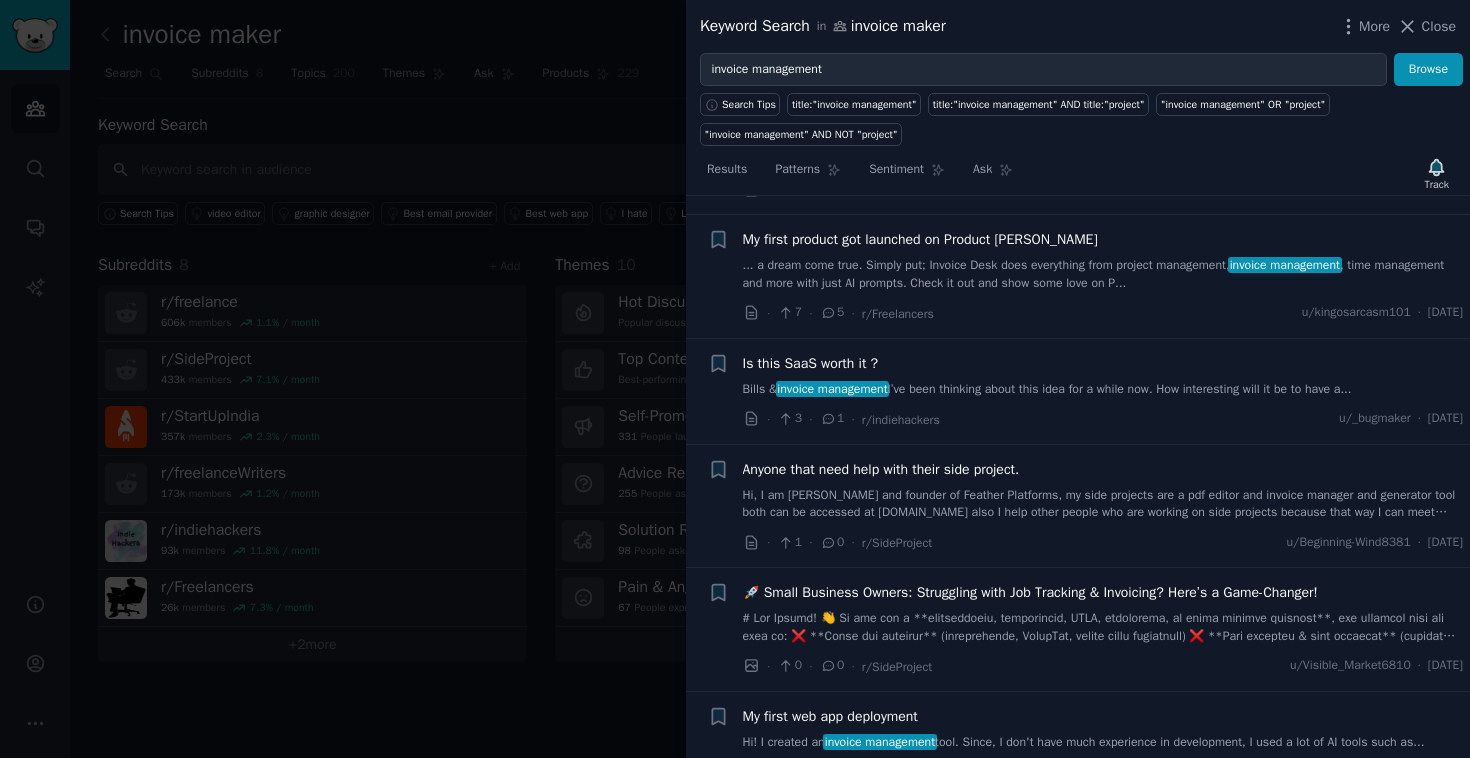 scroll, scrollTop: 1563, scrollLeft: 0, axis: vertical 